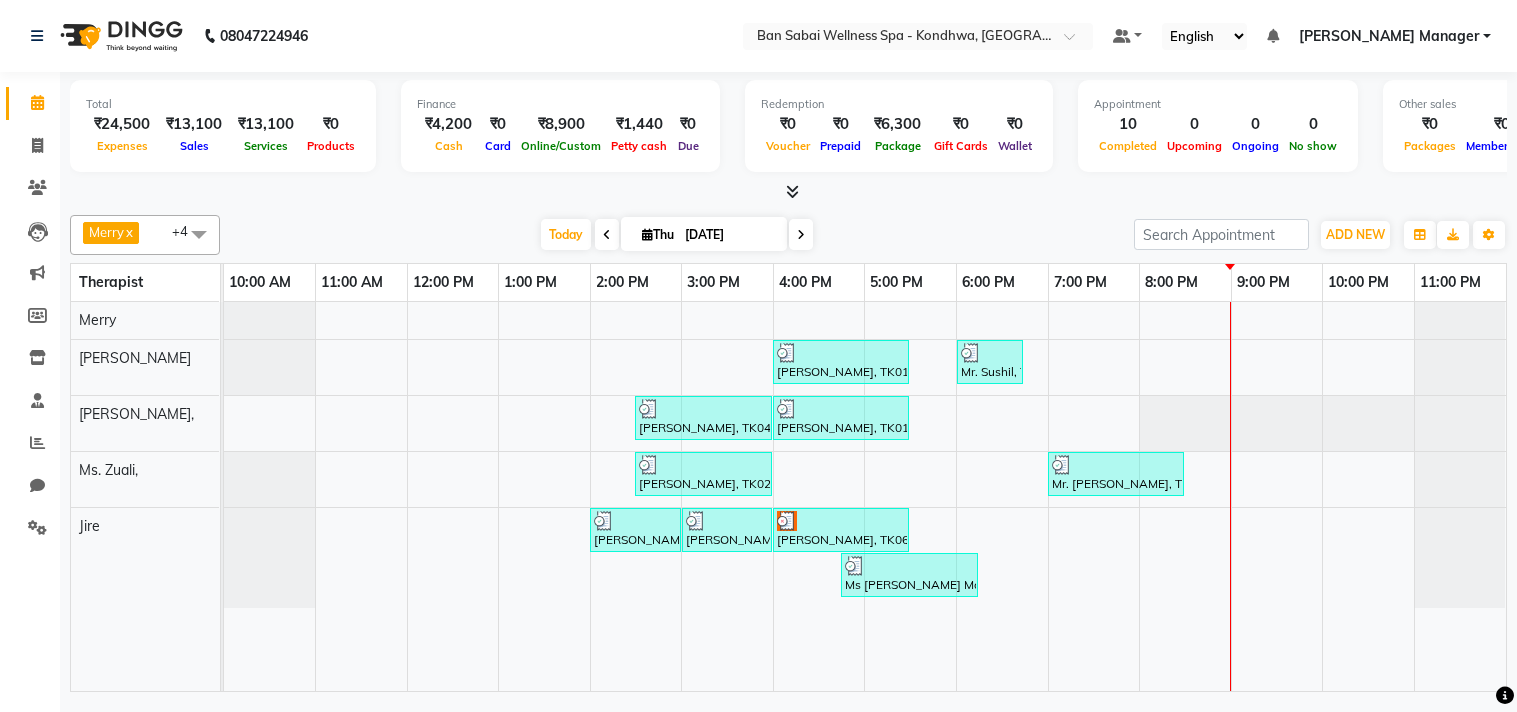 scroll, scrollTop: 0, scrollLeft: 0, axis: both 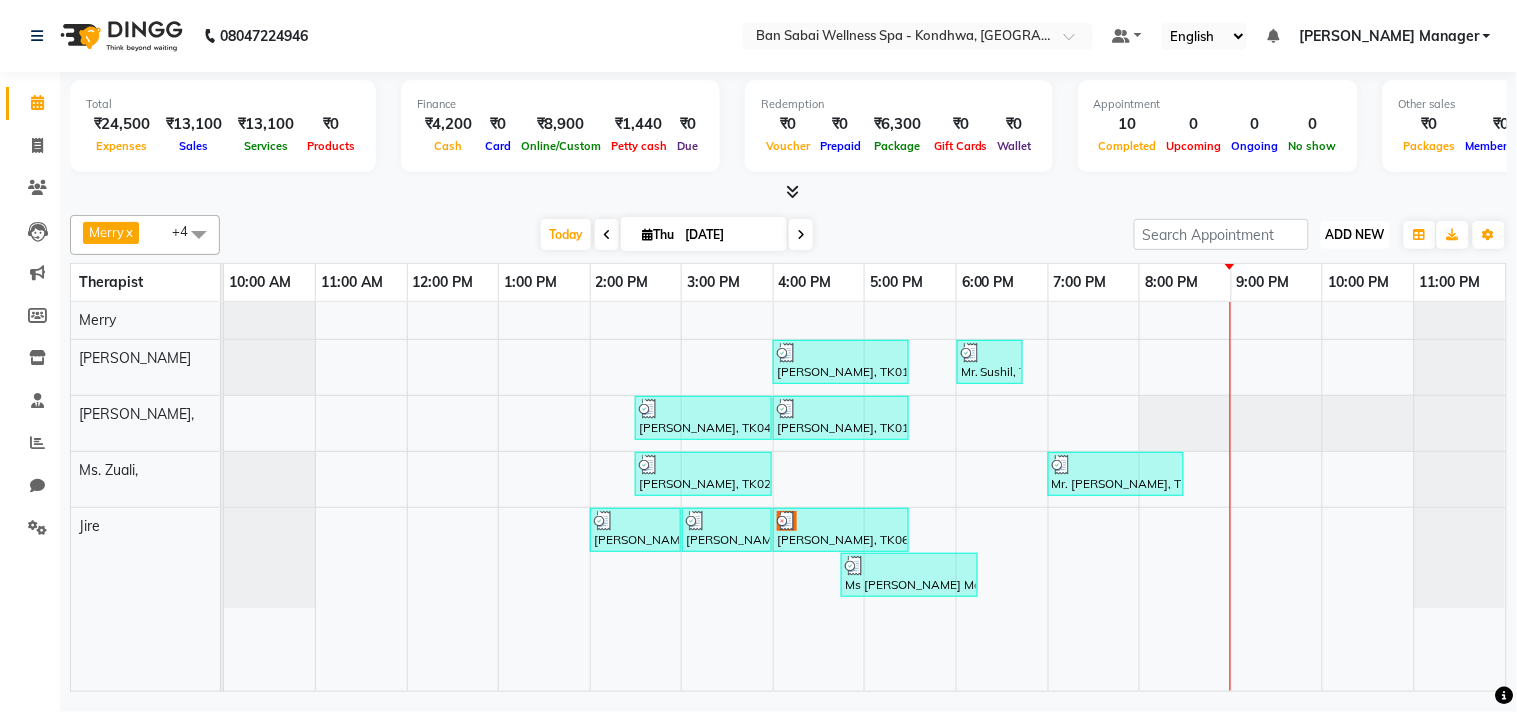 click on "ADD NEW" at bounding box center (1355, 234) 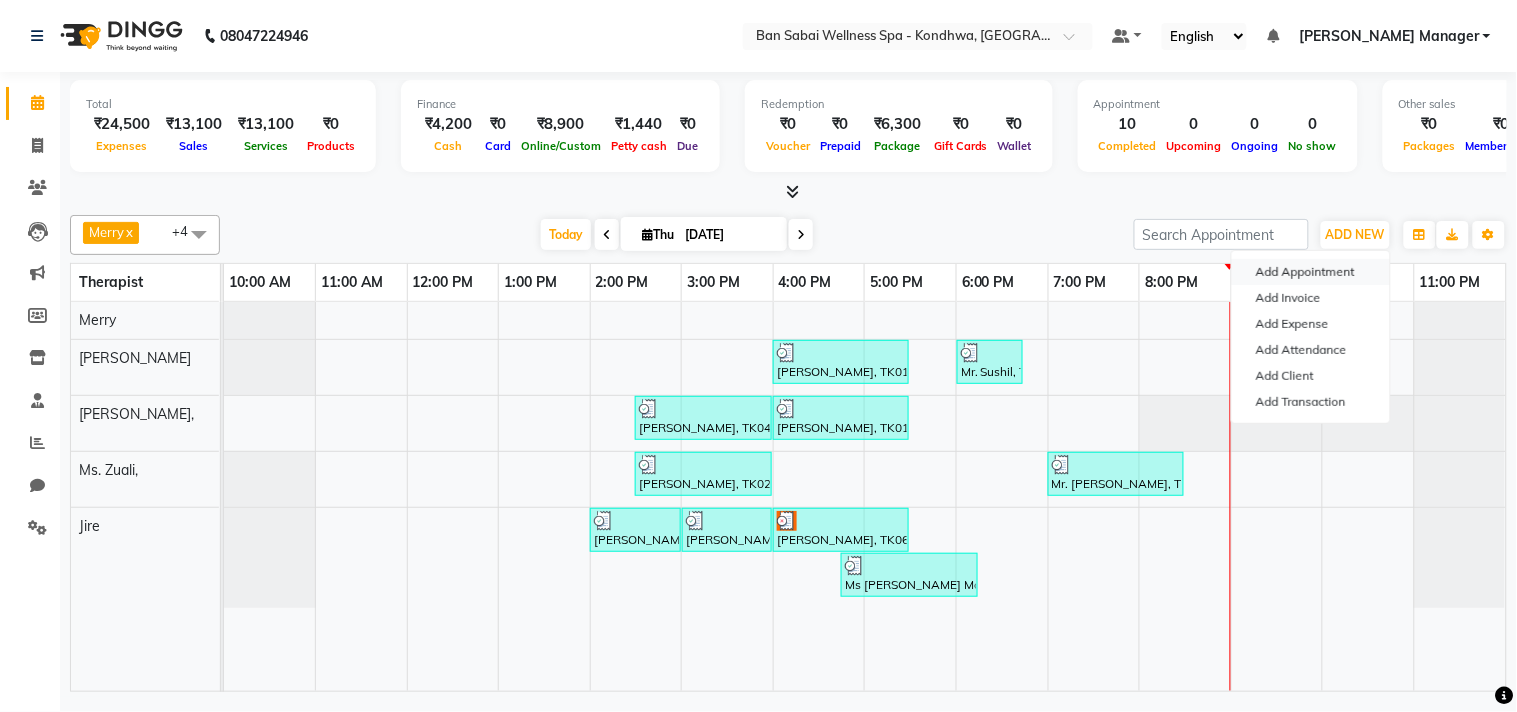 click on "Add Appointment" at bounding box center [1311, 272] 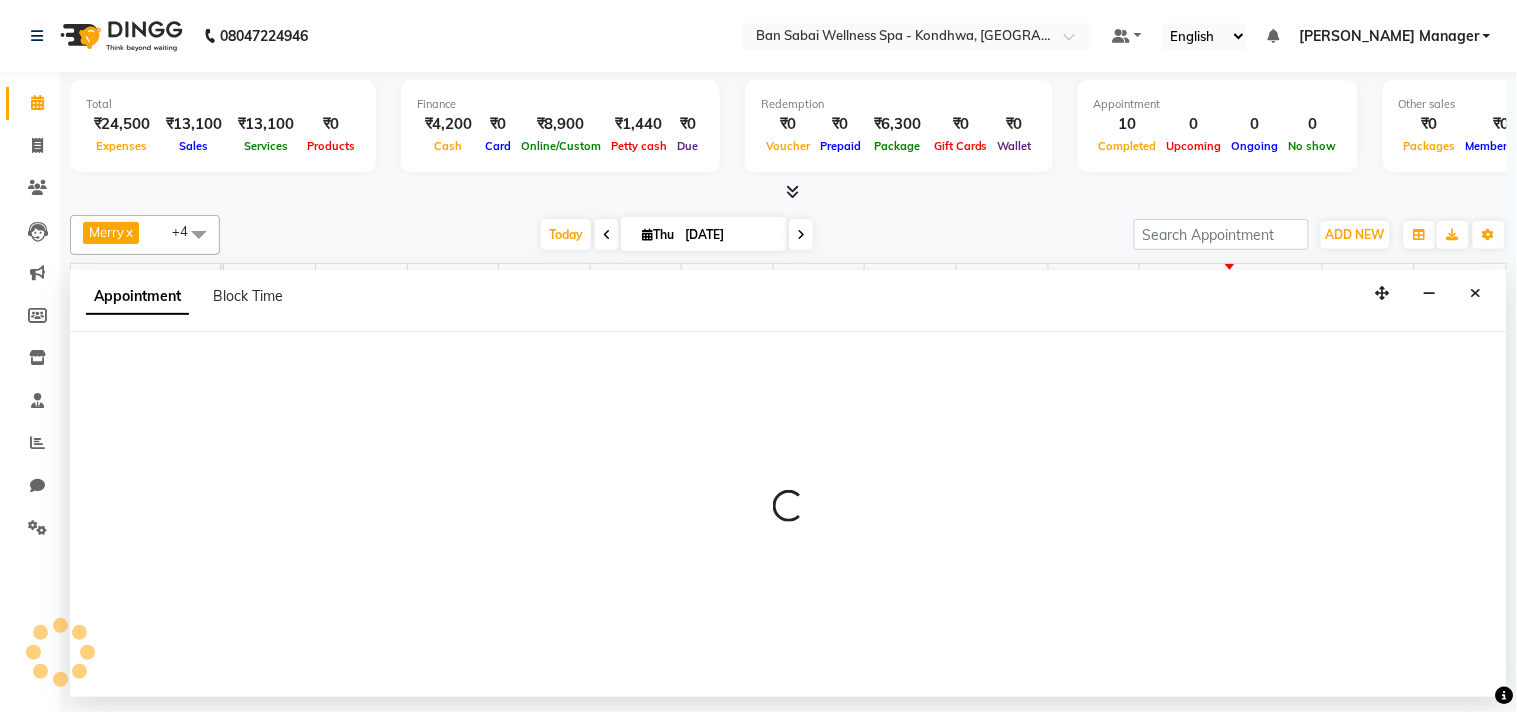 select on "tentative" 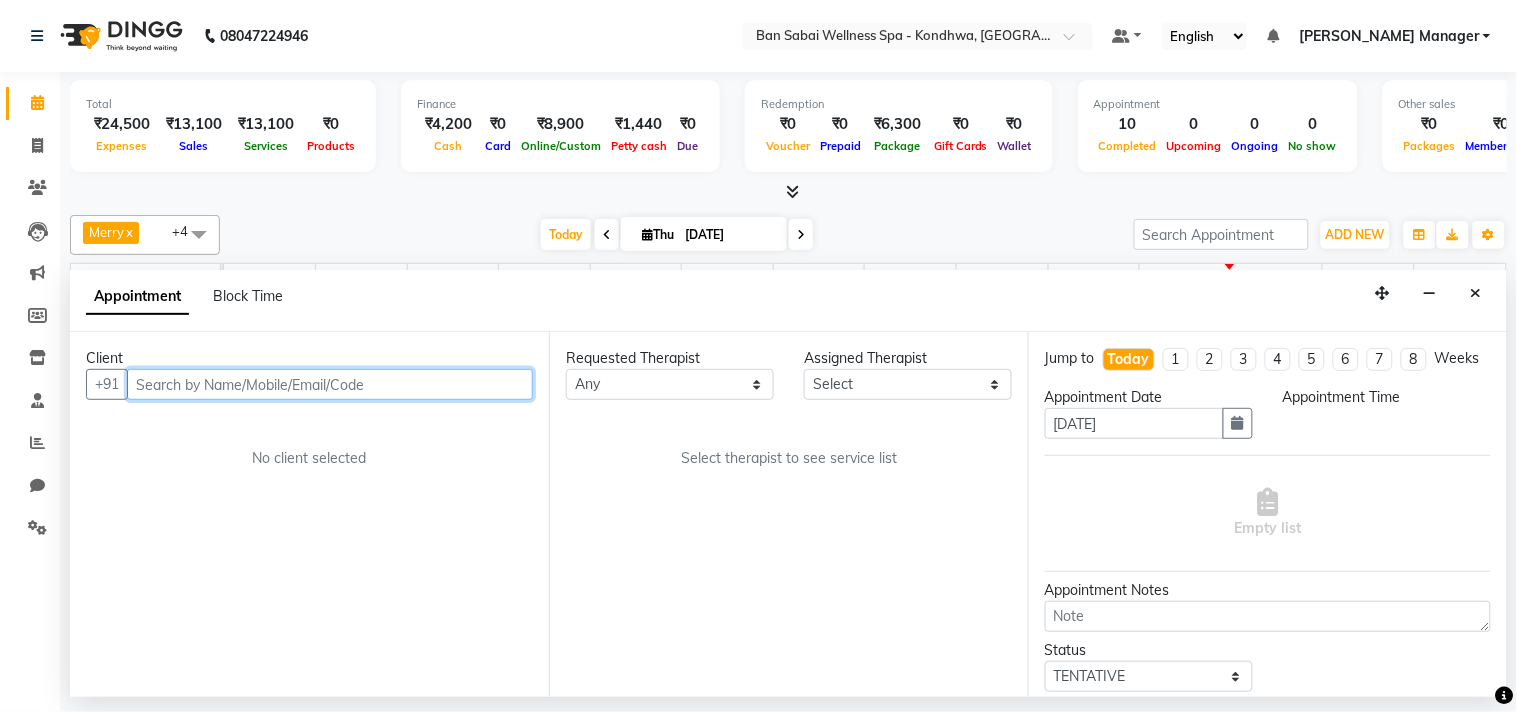 select on "660" 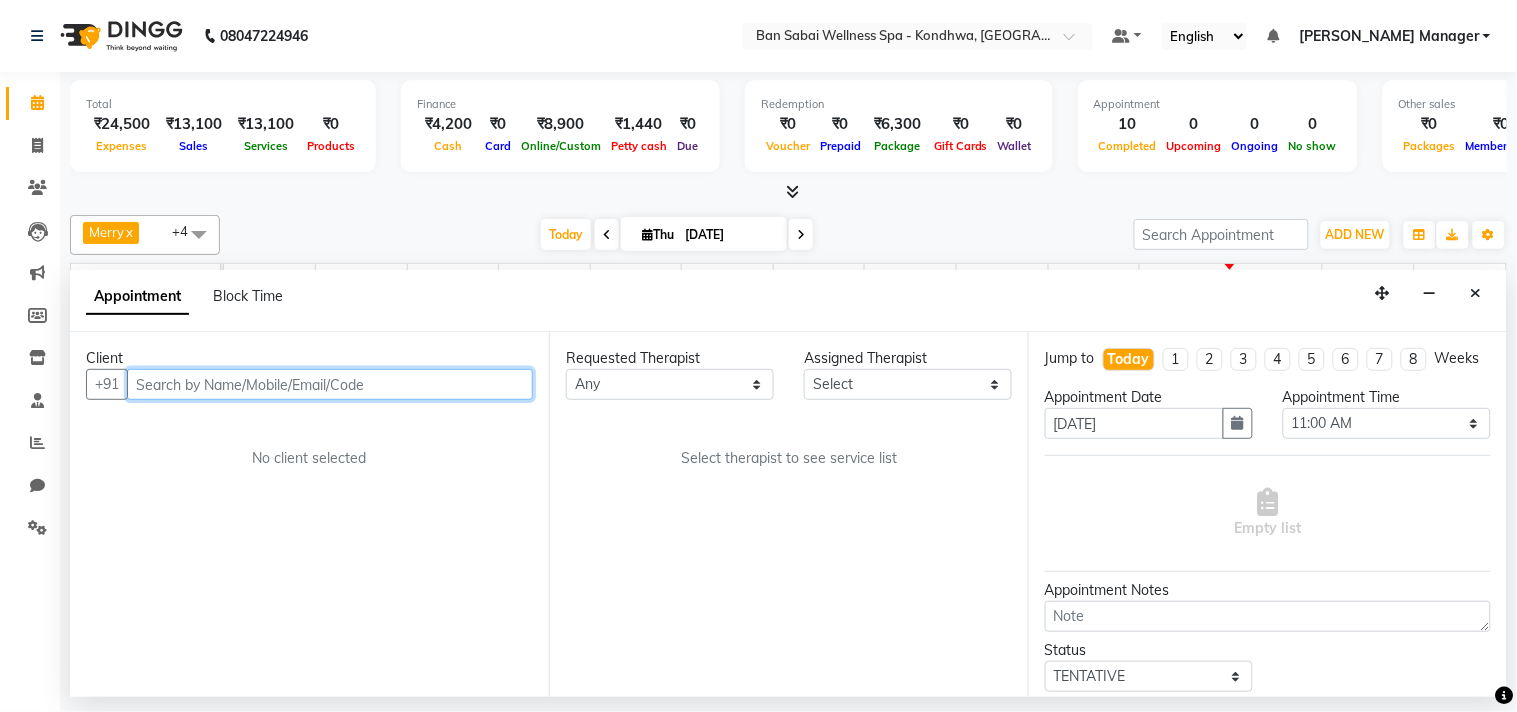 click at bounding box center (330, 384) 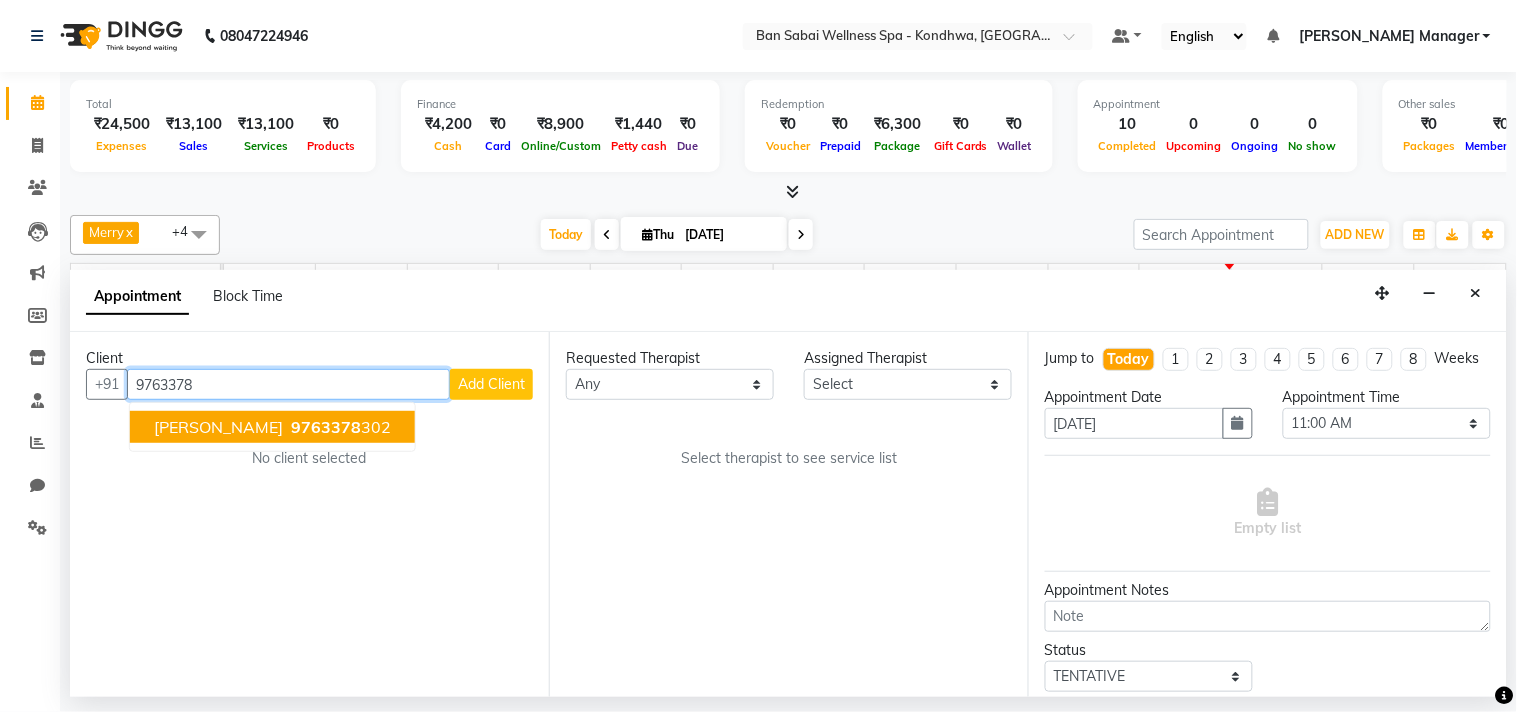 click on "9763378" at bounding box center [326, 427] 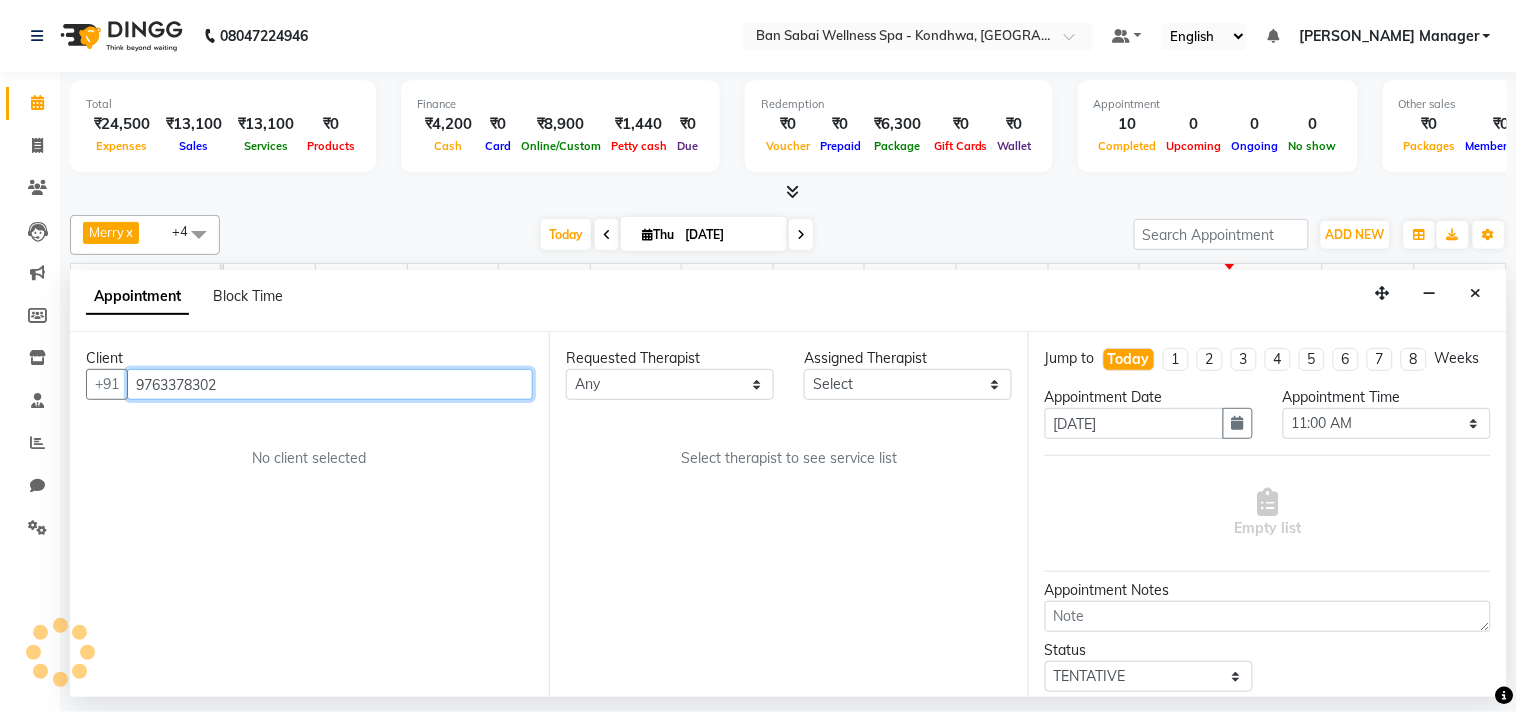 type on "9763378302" 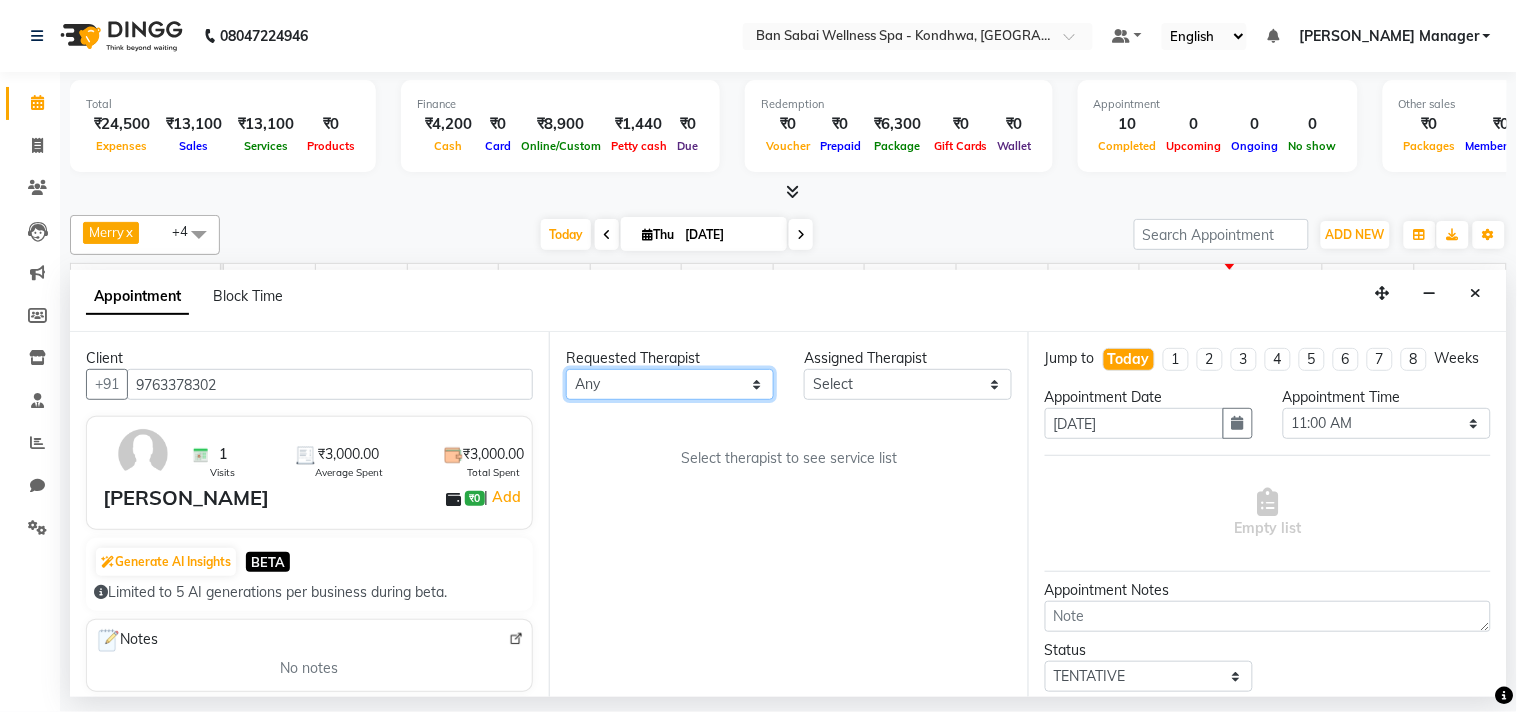 click on "Any [PERSON_NAME], Jire [PERSON_NAME] [PERSON_NAME] Manager [PERSON_NAME] Ms. [PERSON_NAME], [PERSON_NAME]," at bounding box center [670, 384] 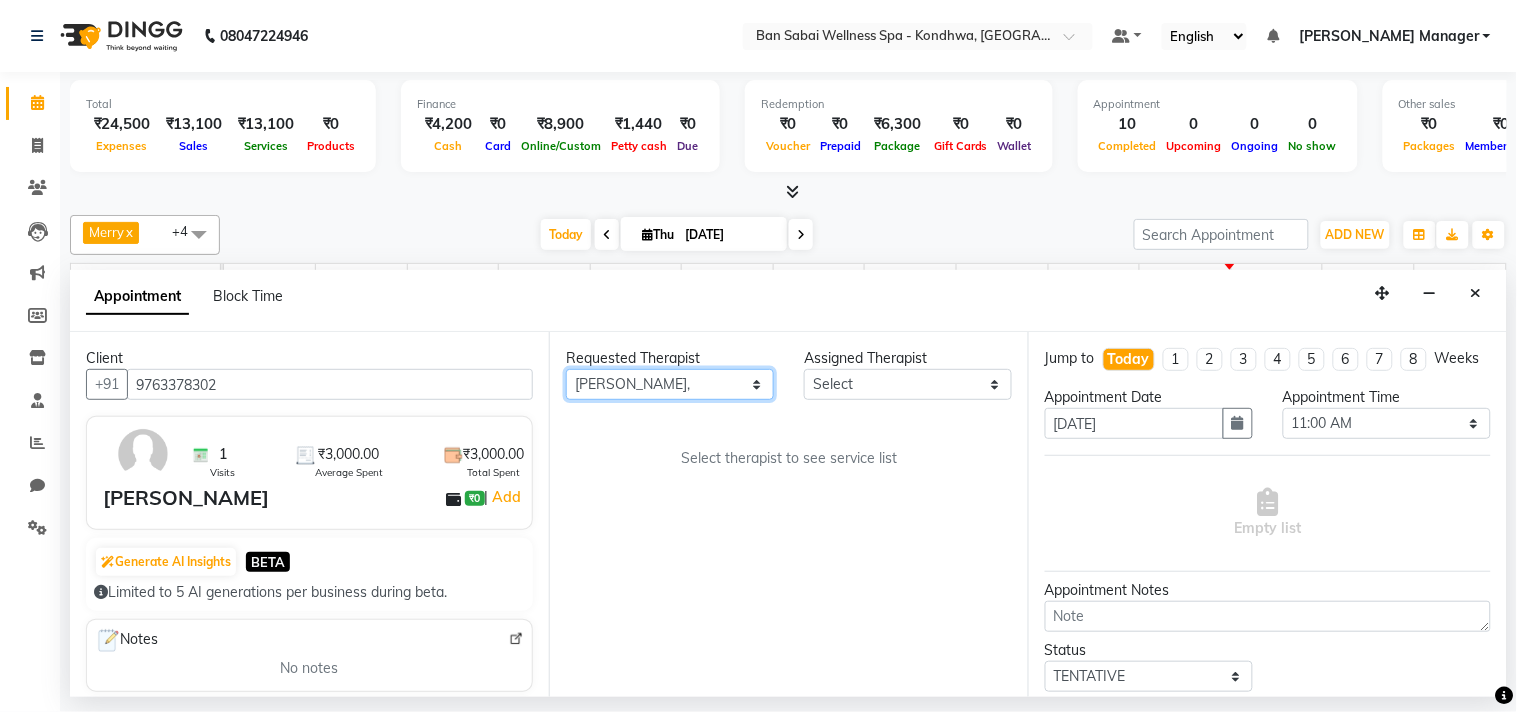 click on "Any [PERSON_NAME], Jire [PERSON_NAME] [PERSON_NAME] Manager [PERSON_NAME] Ms. [PERSON_NAME], [PERSON_NAME]," at bounding box center (670, 384) 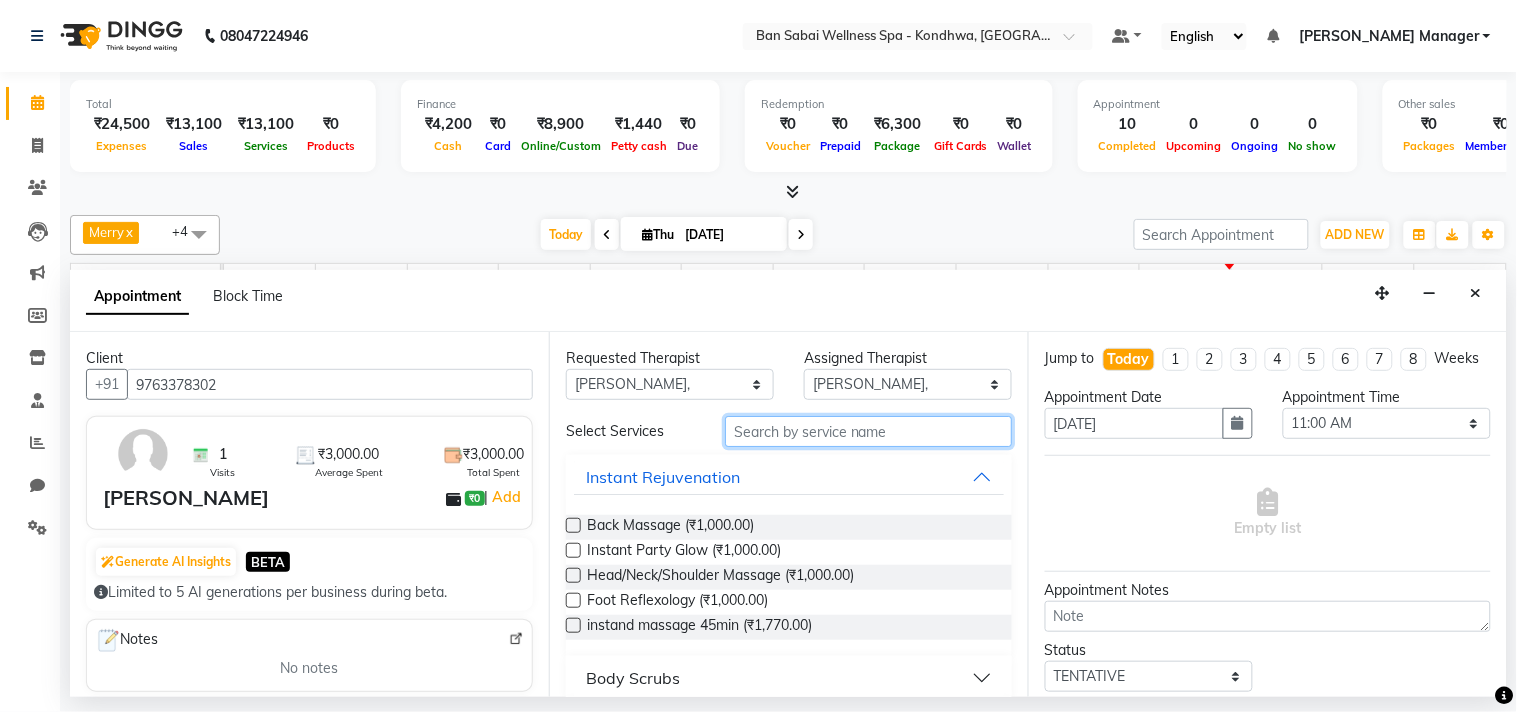 click at bounding box center [868, 431] 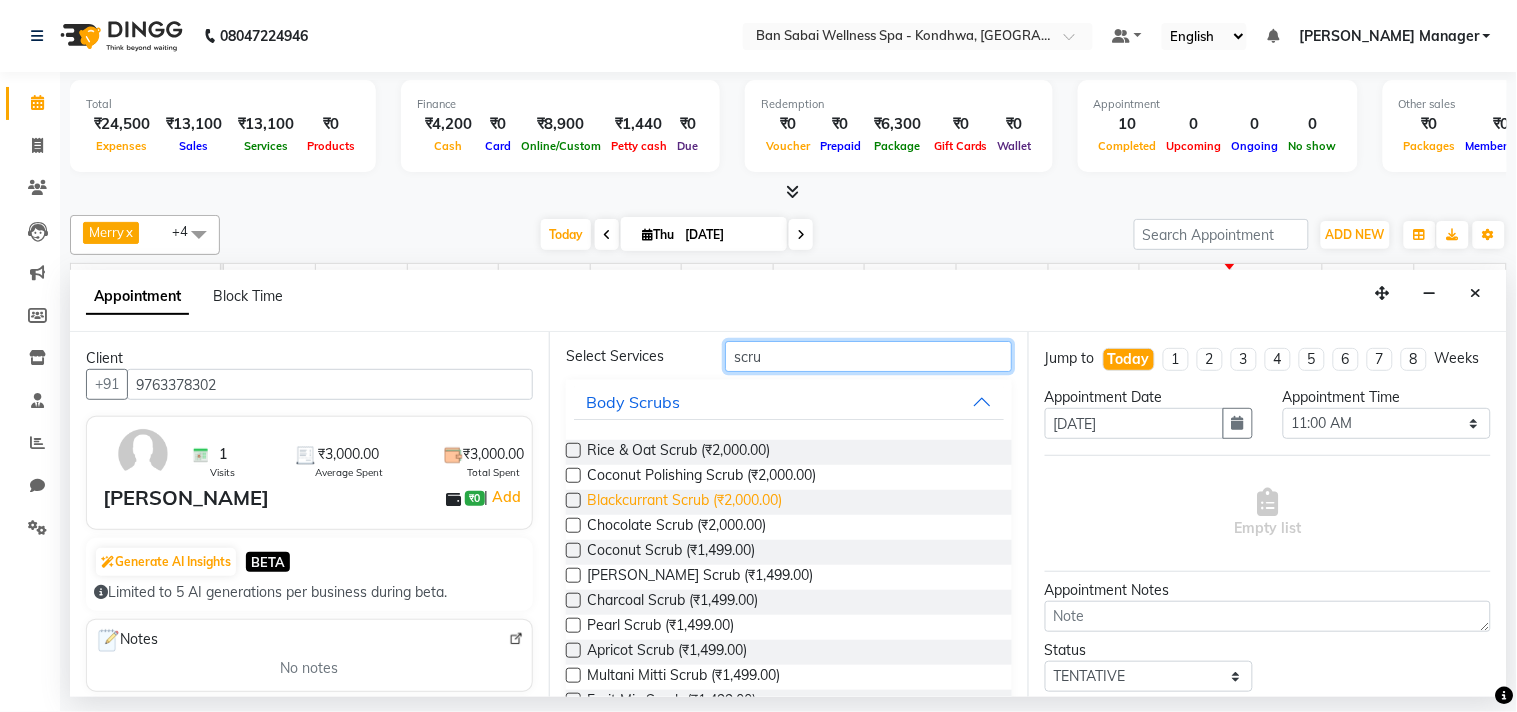 scroll, scrollTop: 111, scrollLeft: 0, axis: vertical 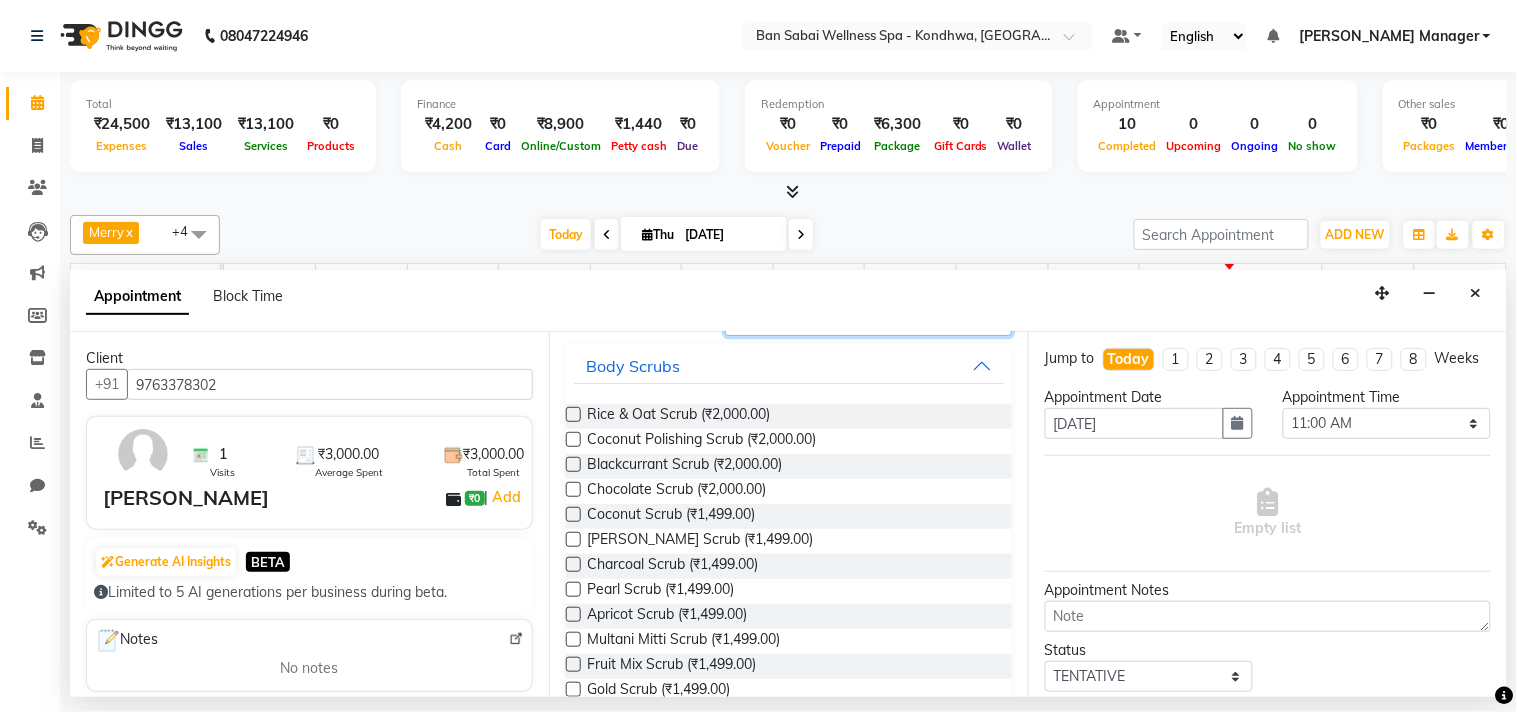 type on "scru" 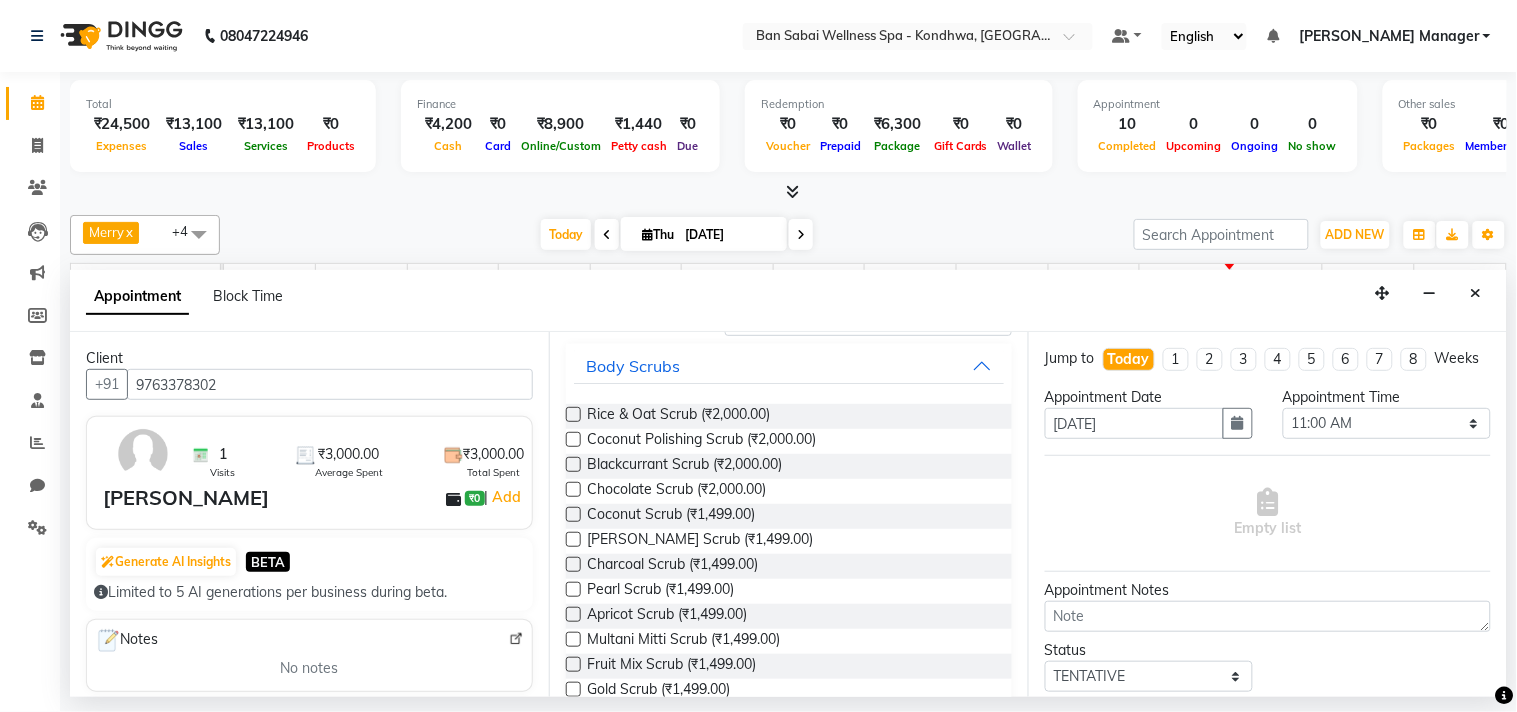 click at bounding box center [573, 539] 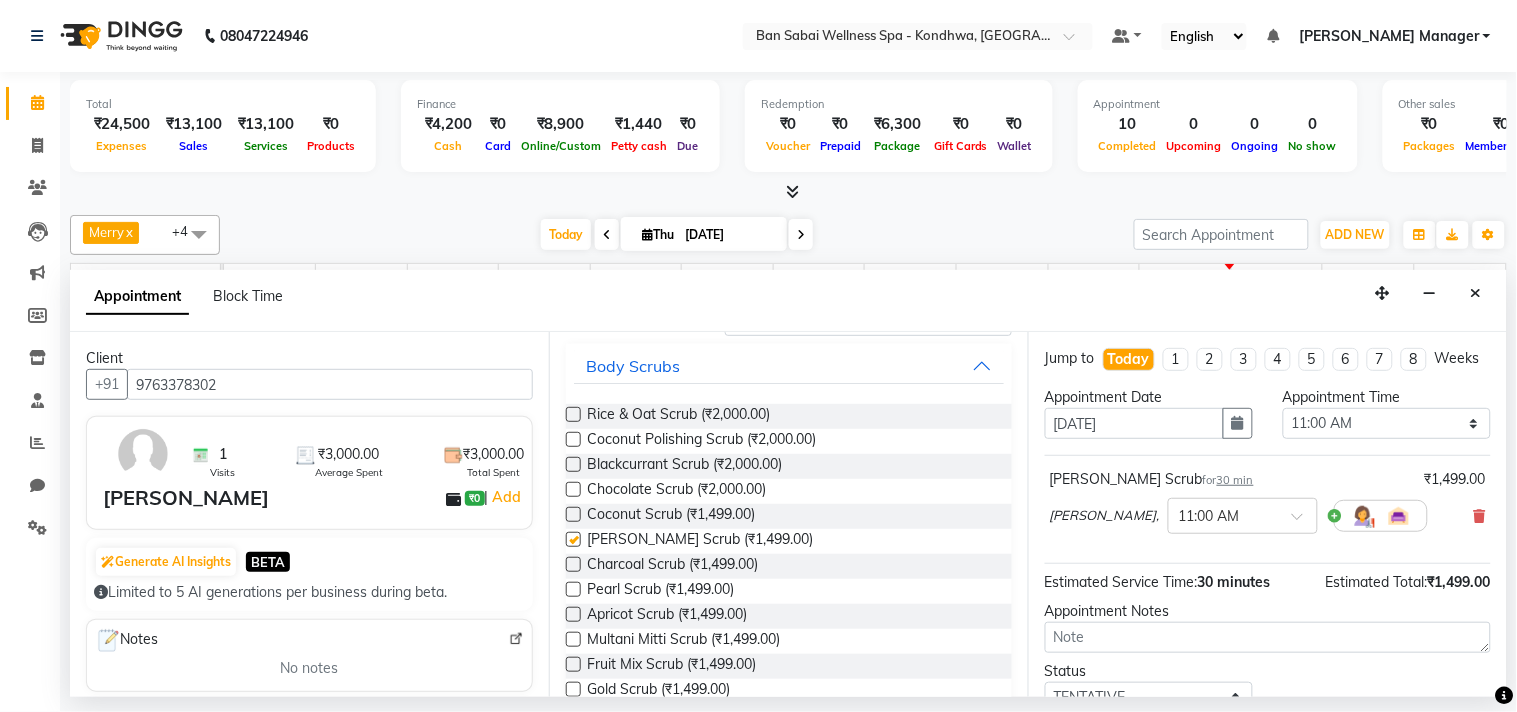 checkbox on "false" 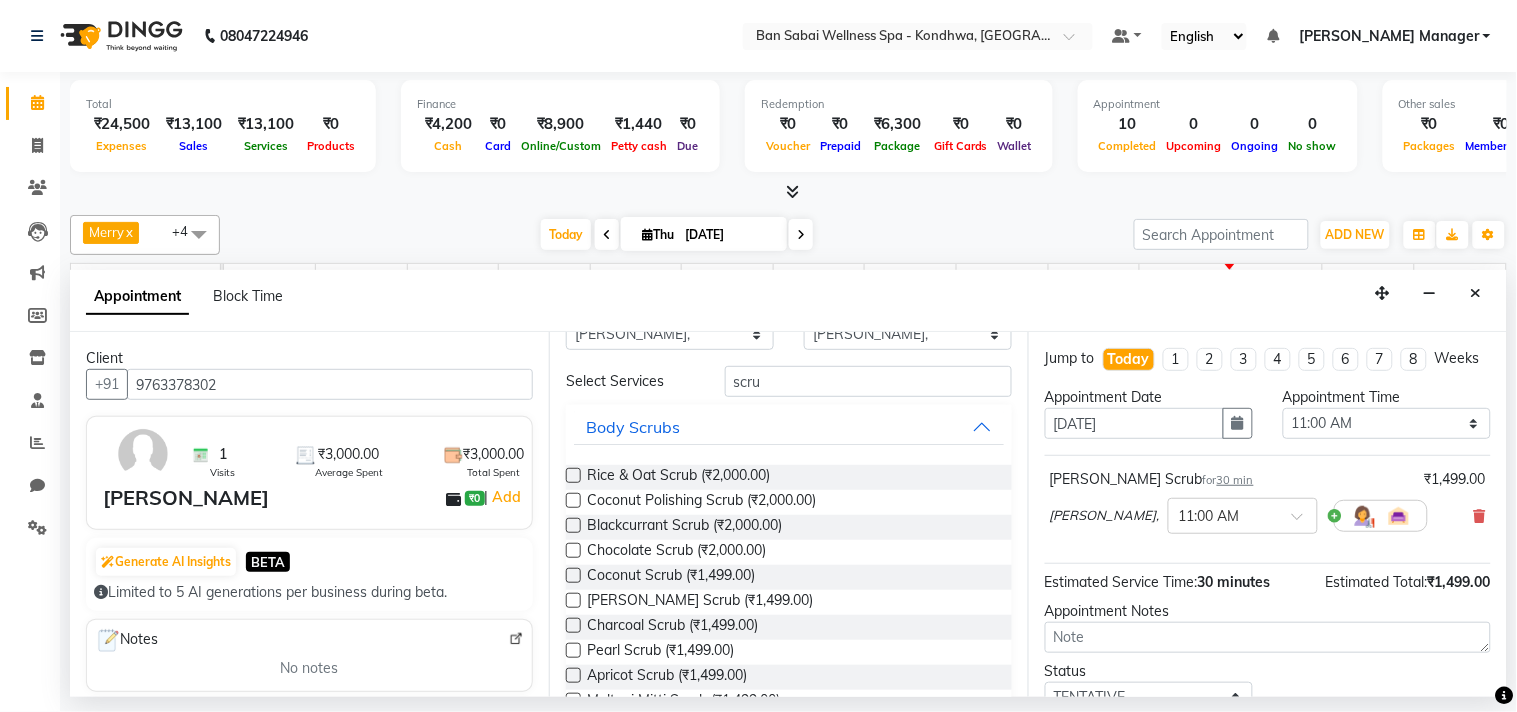 scroll, scrollTop: 0, scrollLeft: 0, axis: both 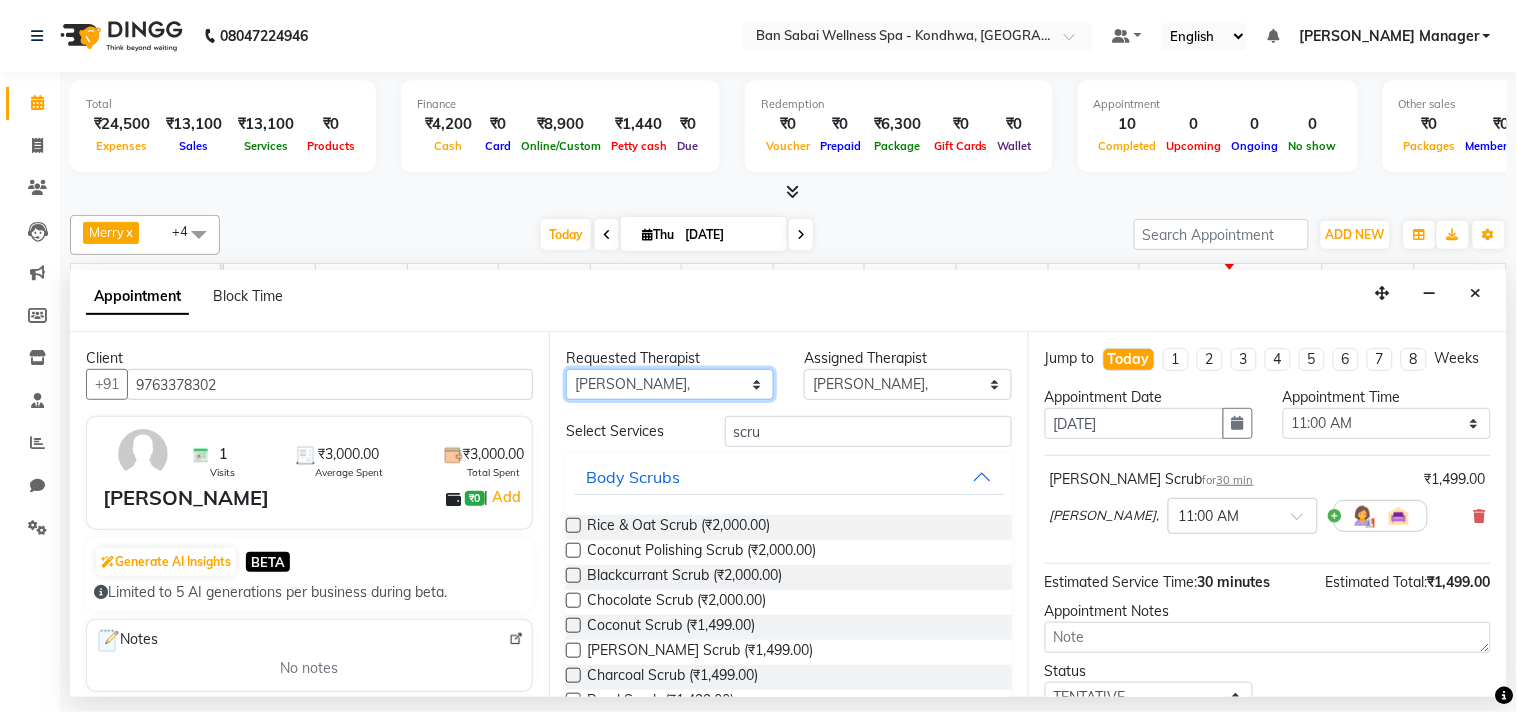 click on "Any [PERSON_NAME], Jire [PERSON_NAME] [PERSON_NAME] Manager [PERSON_NAME] Ms. [PERSON_NAME], [PERSON_NAME]," at bounding box center (670, 384) 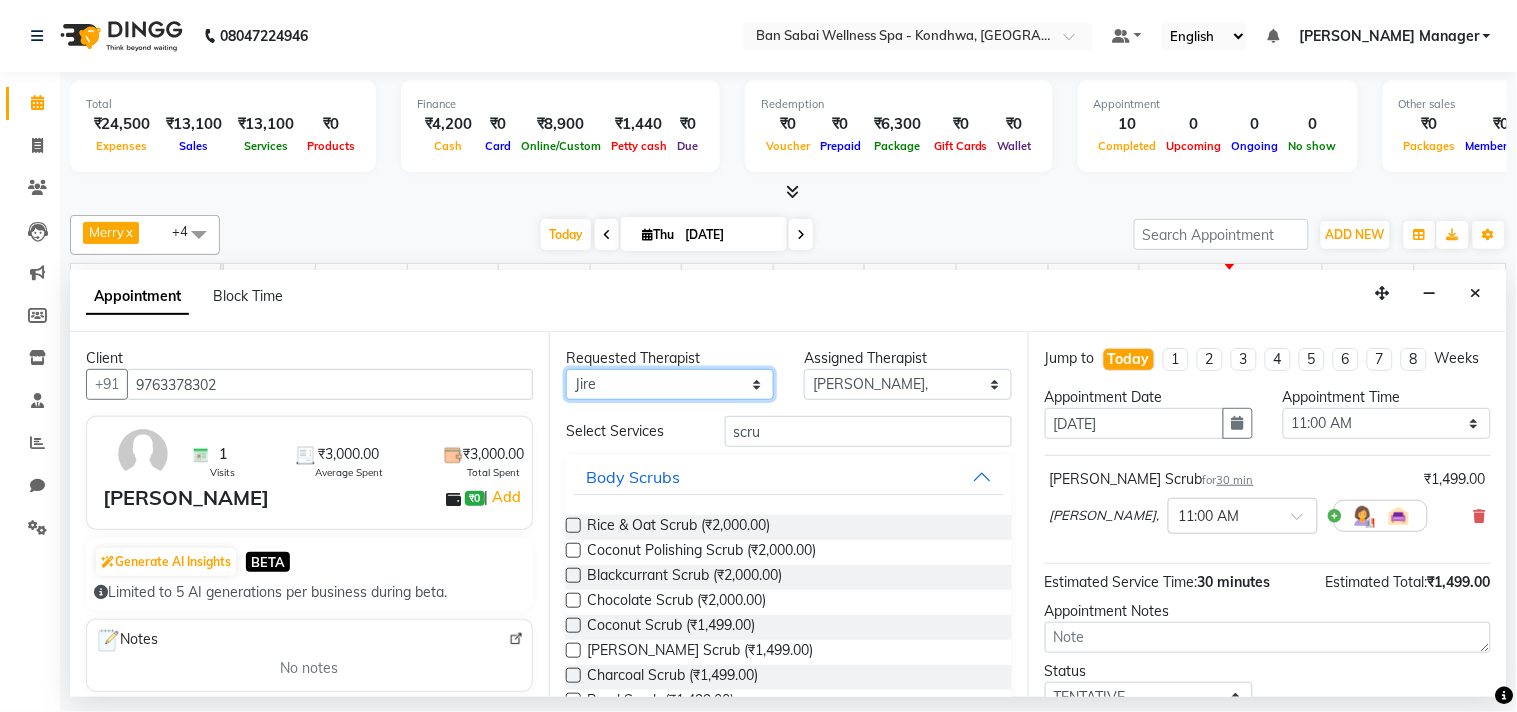click on "Any [PERSON_NAME], Jire [PERSON_NAME] [PERSON_NAME] Manager [PERSON_NAME] Ms. [PERSON_NAME], [PERSON_NAME]," at bounding box center (670, 384) 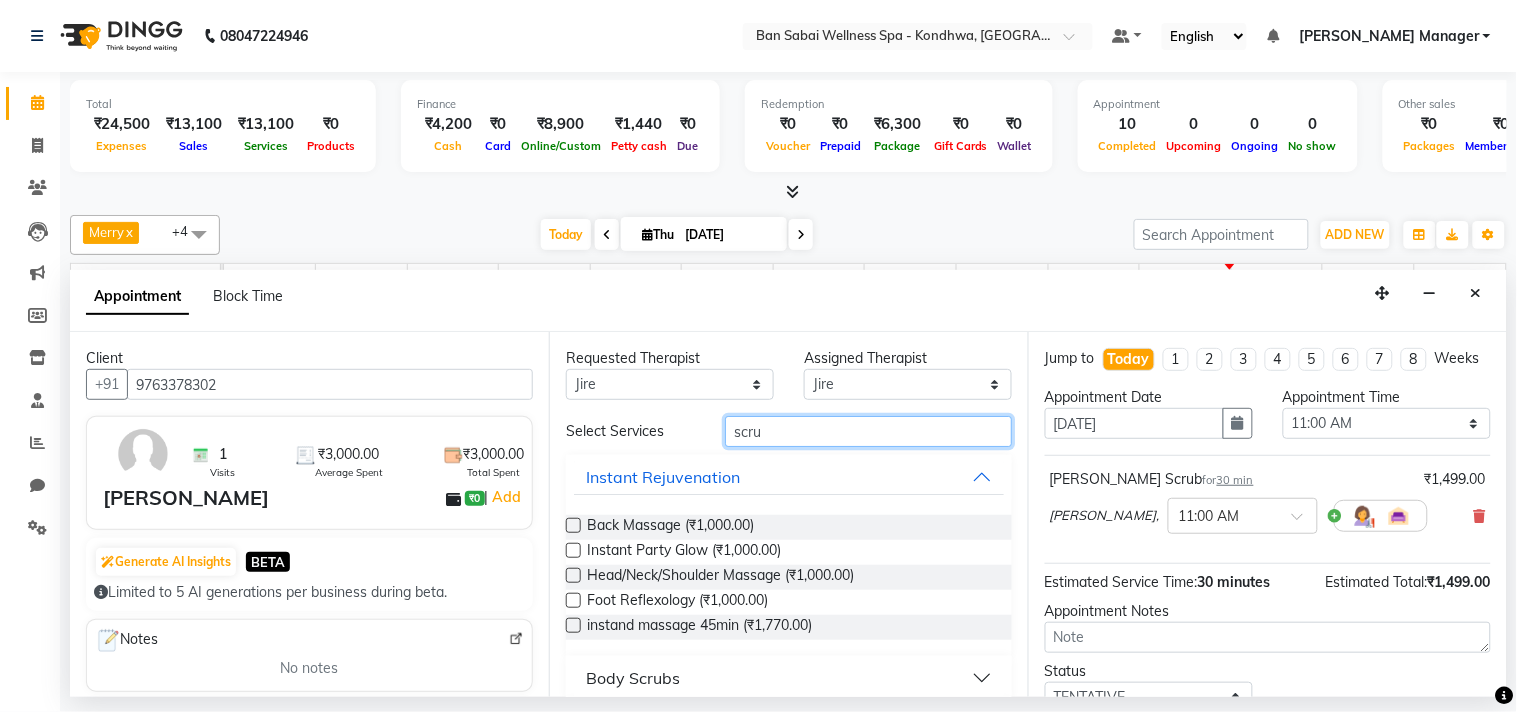 click on "scru" at bounding box center [868, 431] 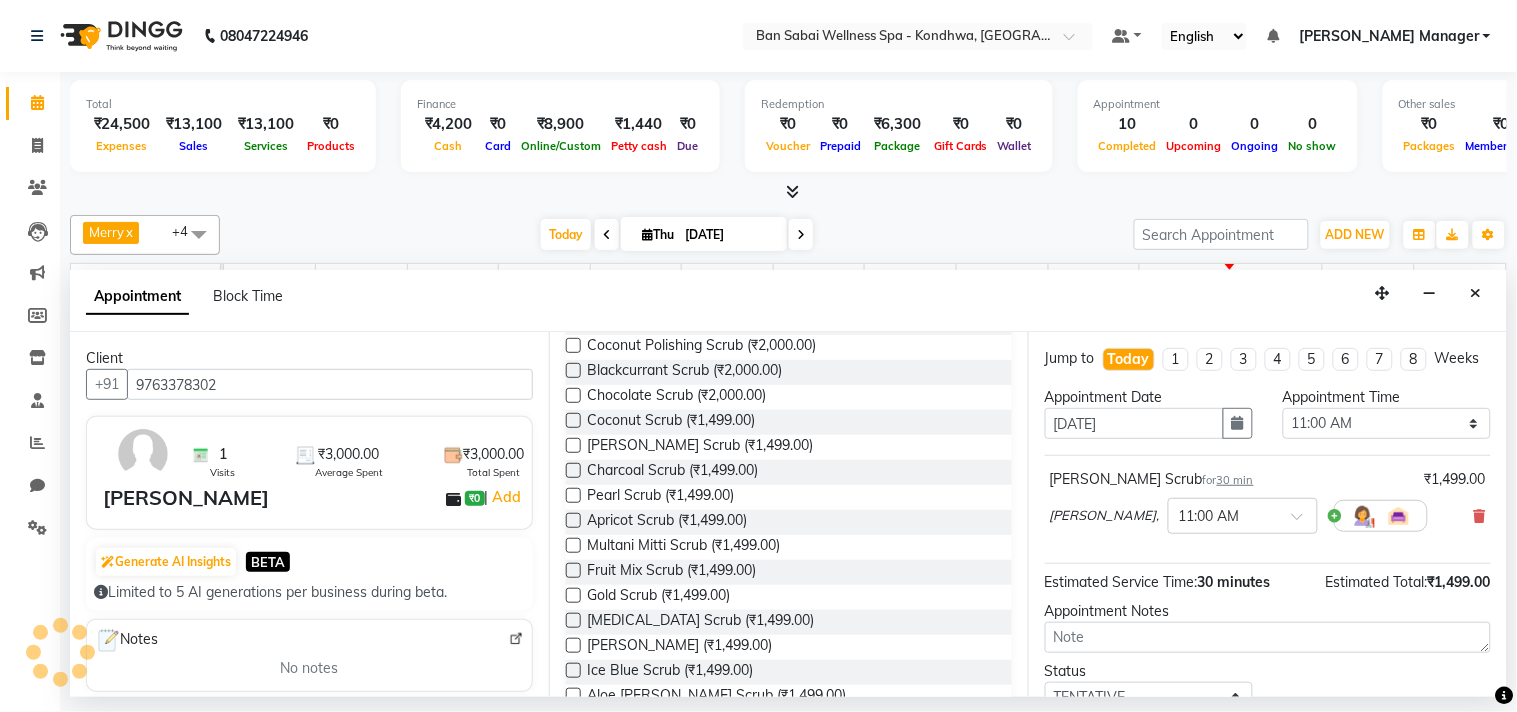 scroll, scrollTop: 222, scrollLeft: 0, axis: vertical 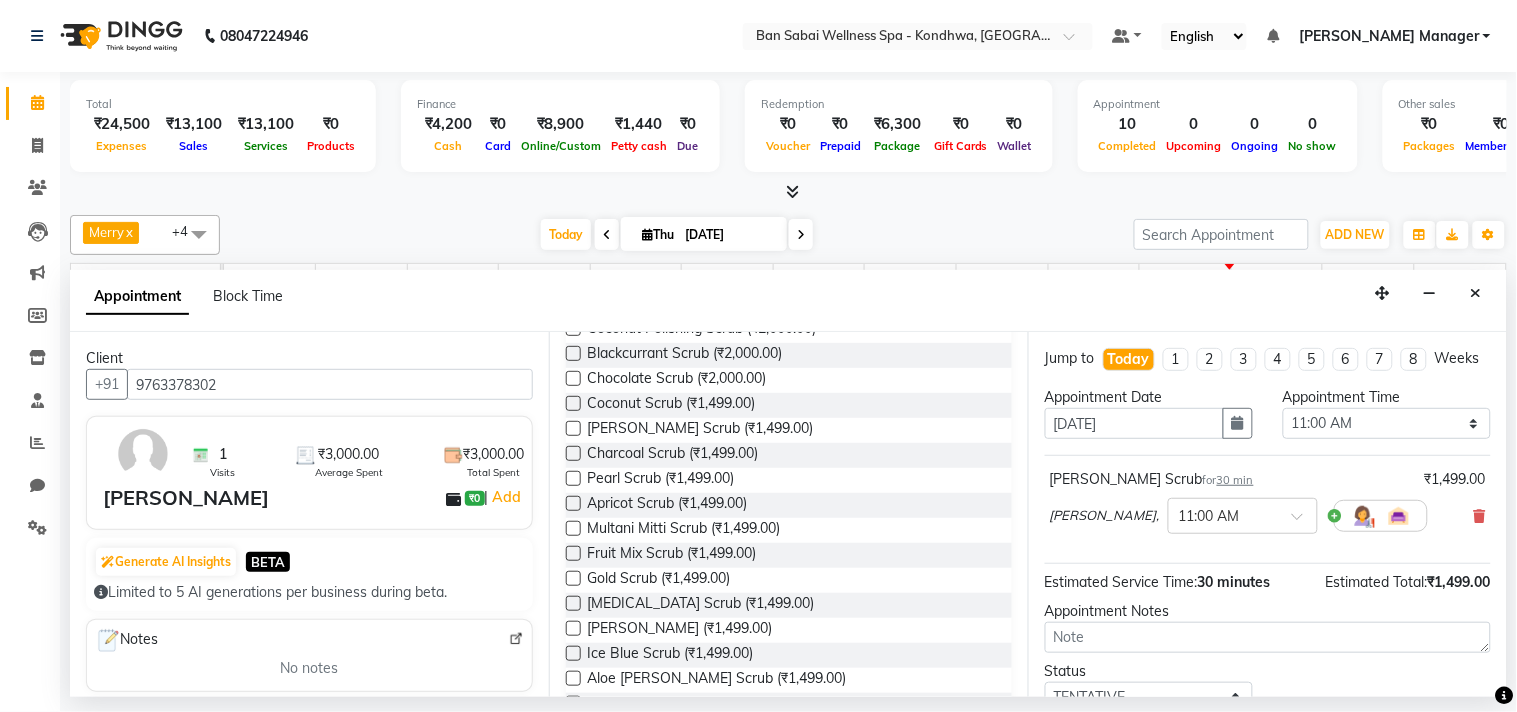 type on "scr" 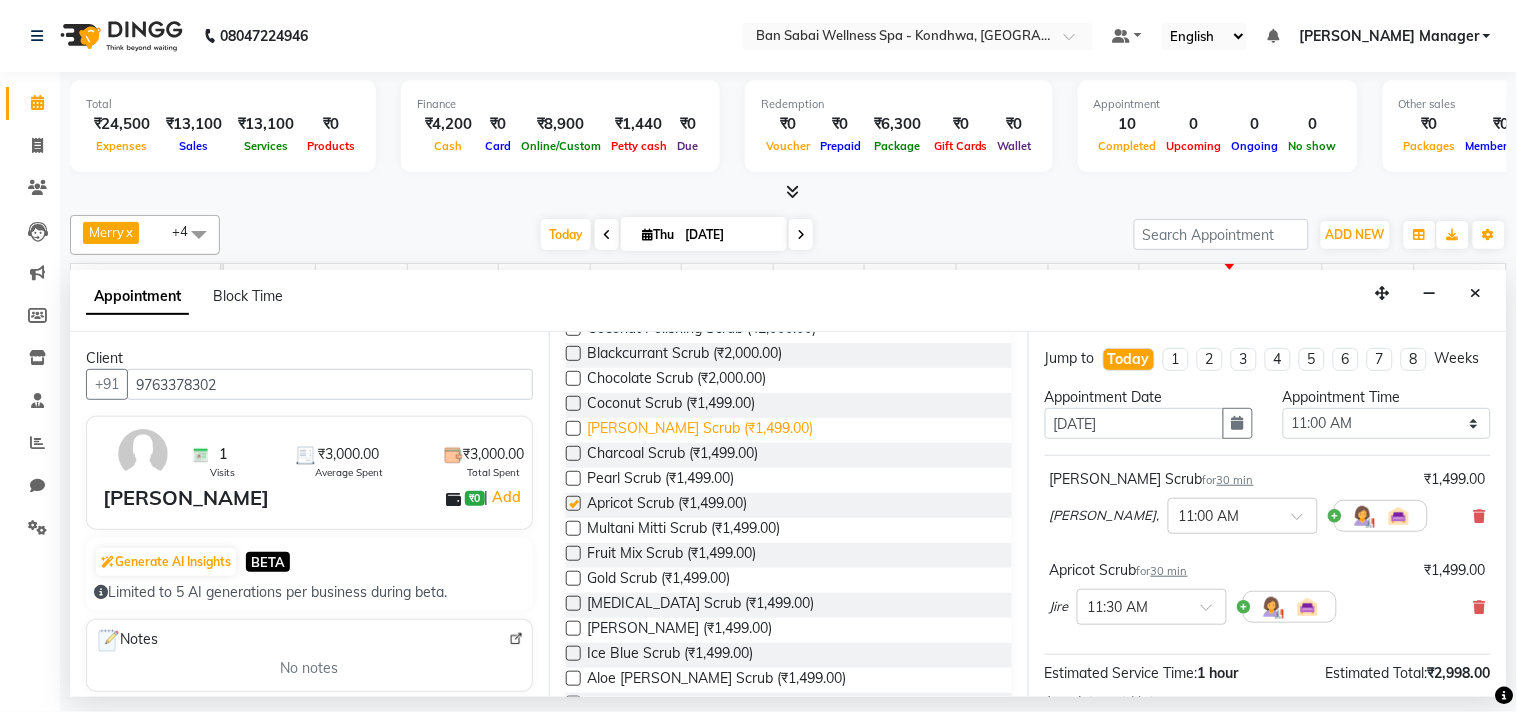 checkbox on "false" 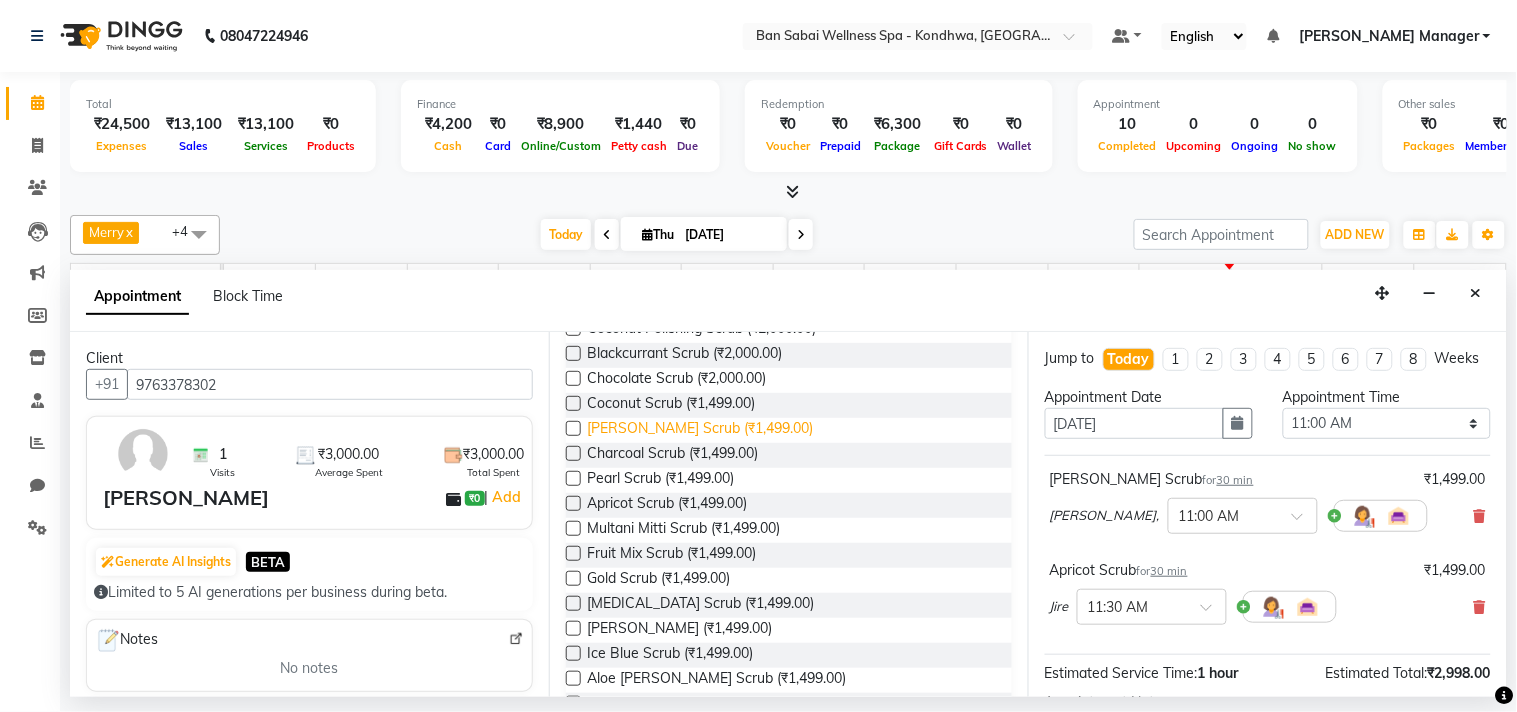 scroll, scrollTop: 0, scrollLeft: 0, axis: both 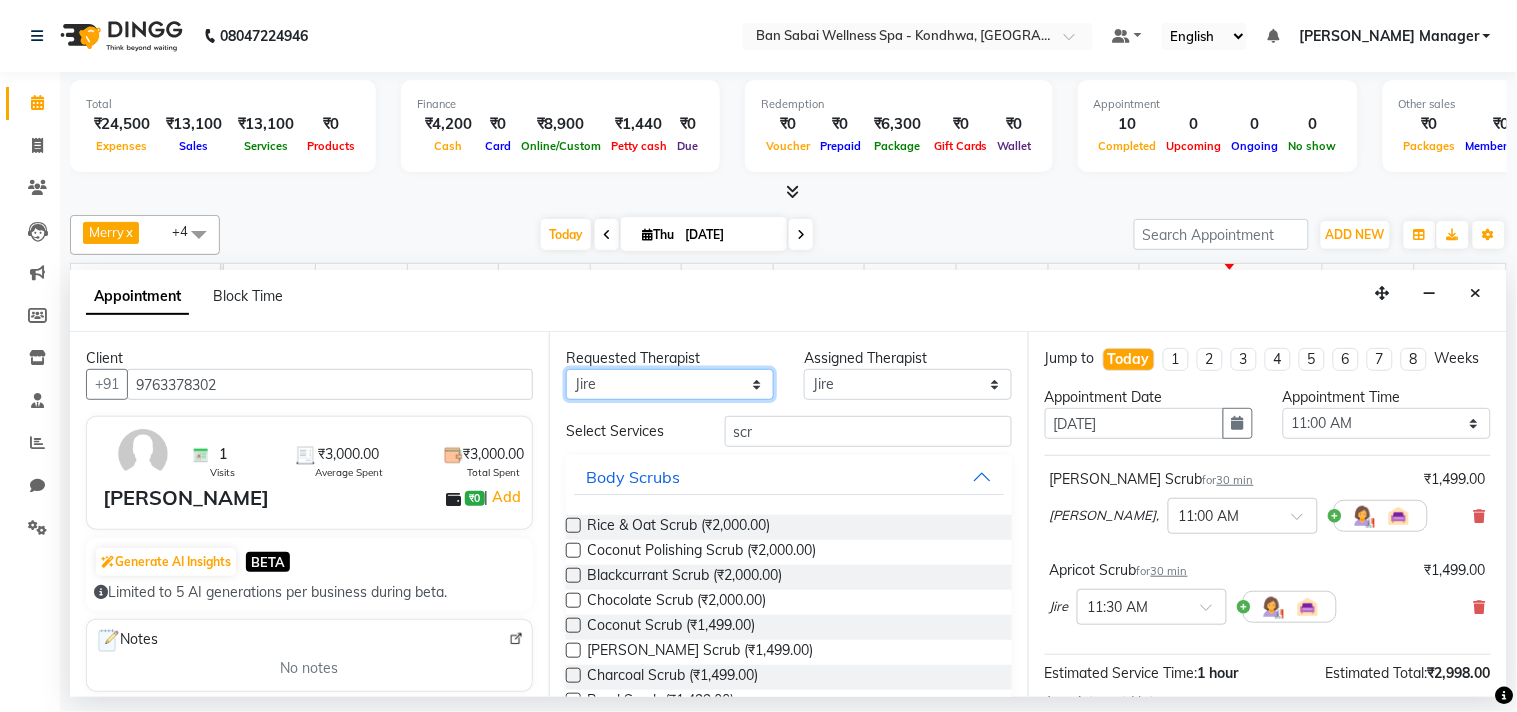click on "Any [PERSON_NAME], Jire [PERSON_NAME] [PERSON_NAME] Manager [PERSON_NAME] Ms. [PERSON_NAME], [PERSON_NAME]," at bounding box center [670, 384] 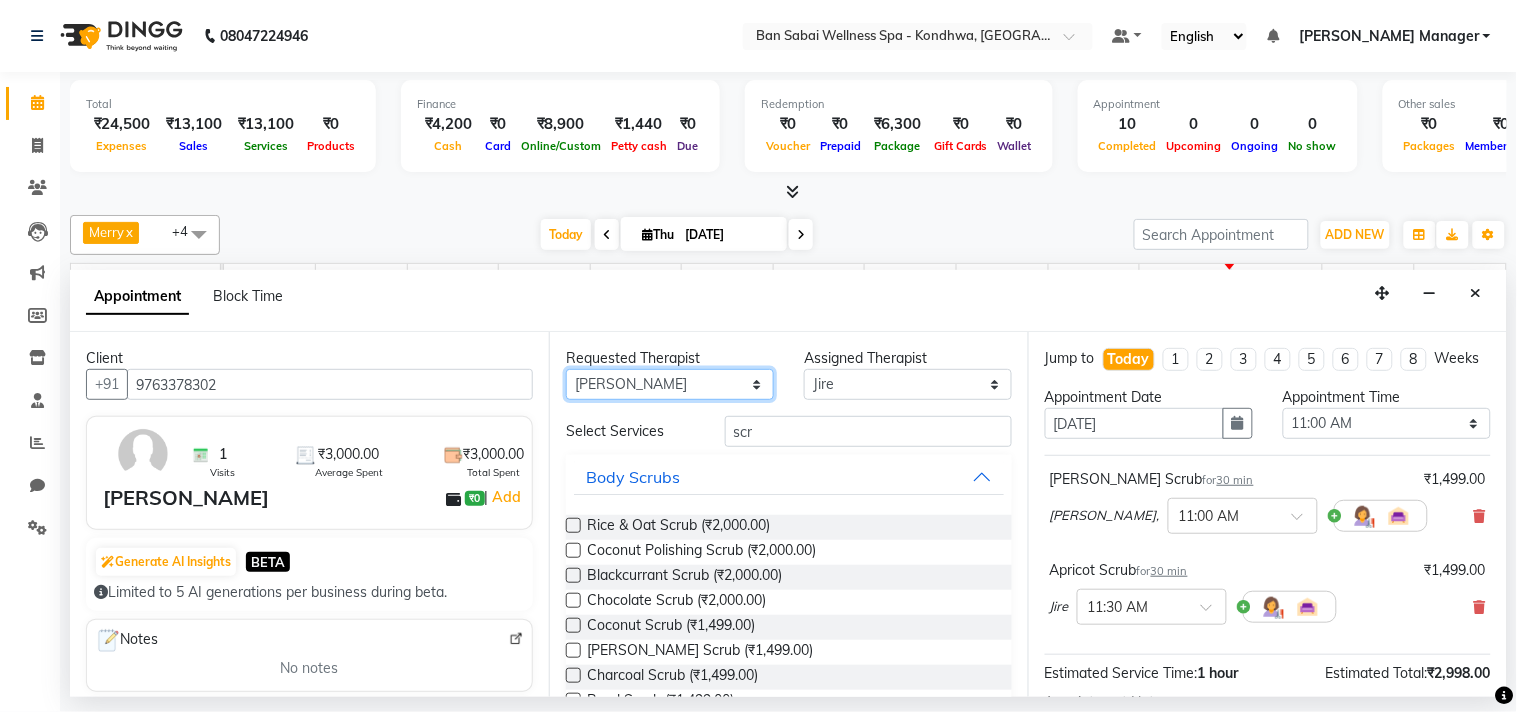 click on "Any [PERSON_NAME], Jire [PERSON_NAME] [PERSON_NAME] Manager [PERSON_NAME] Ms. [PERSON_NAME], [PERSON_NAME]," at bounding box center (670, 384) 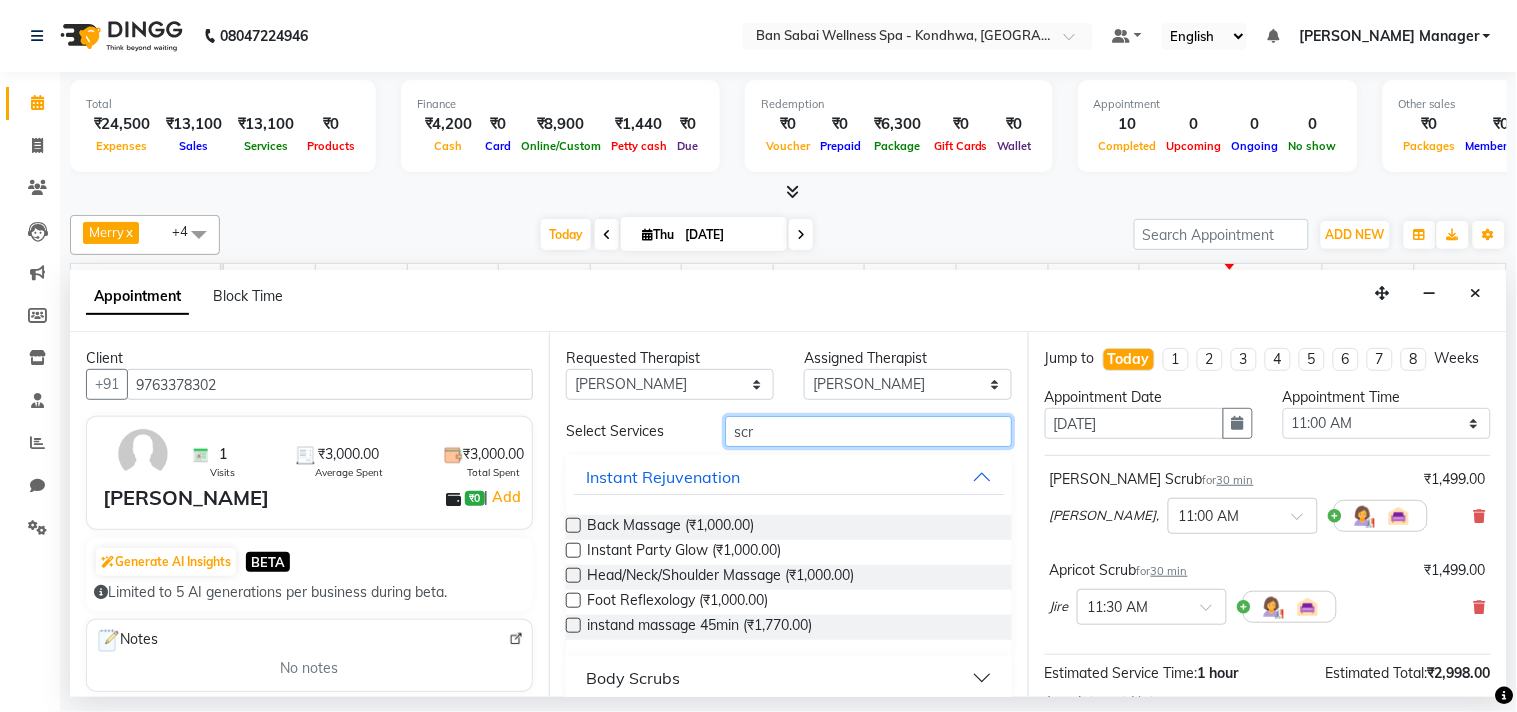 click on "scr" at bounding box center [868, 431] 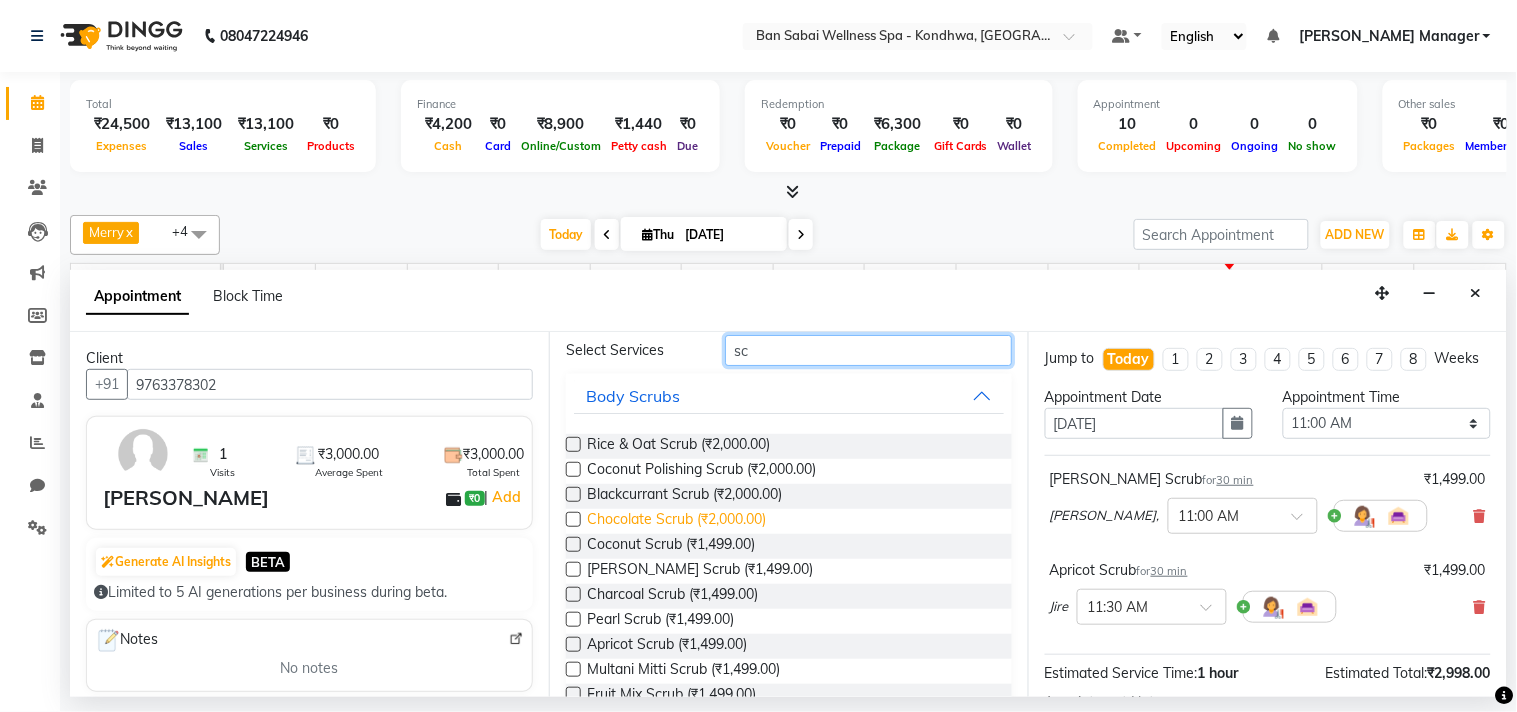 scroll, scrollTop: 111, scrollLeft: 0, axis: vertical 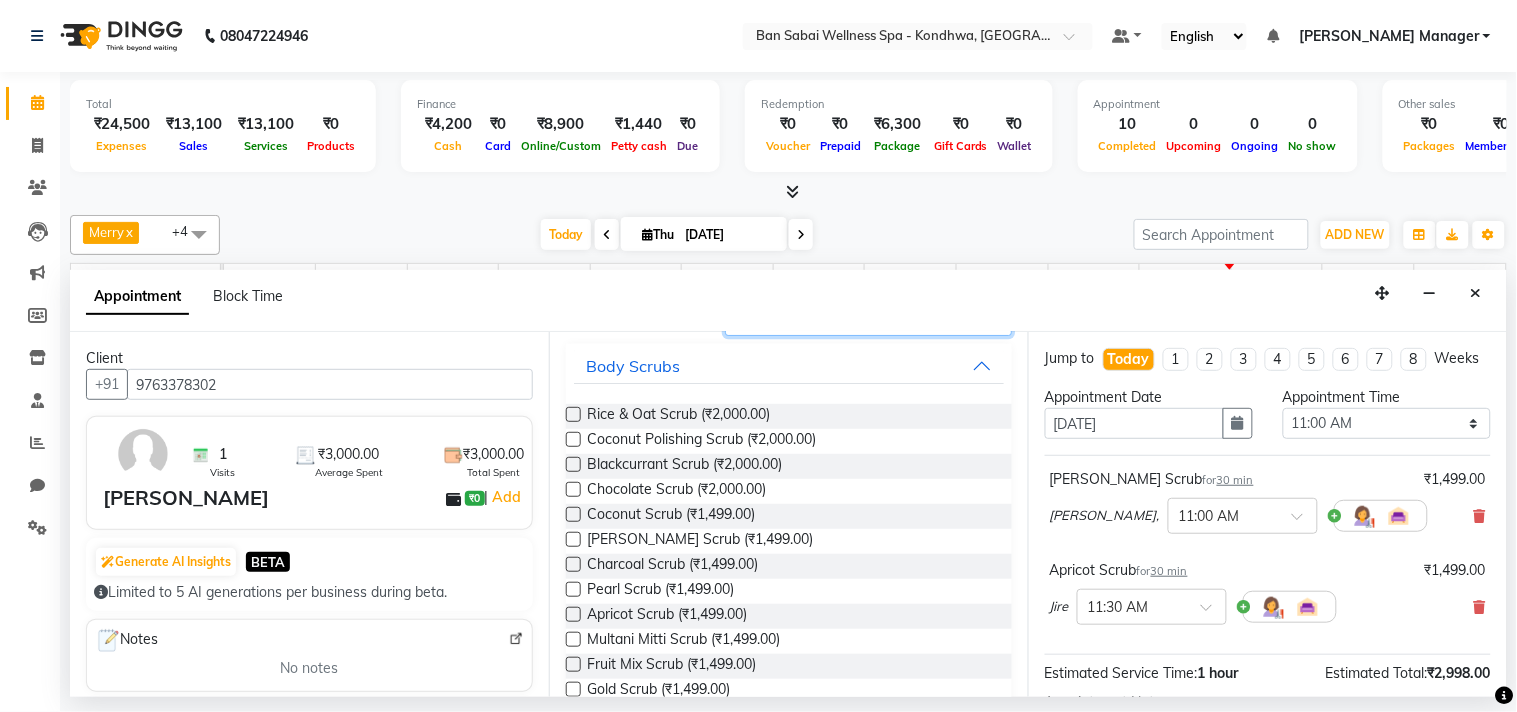 type on "sc" 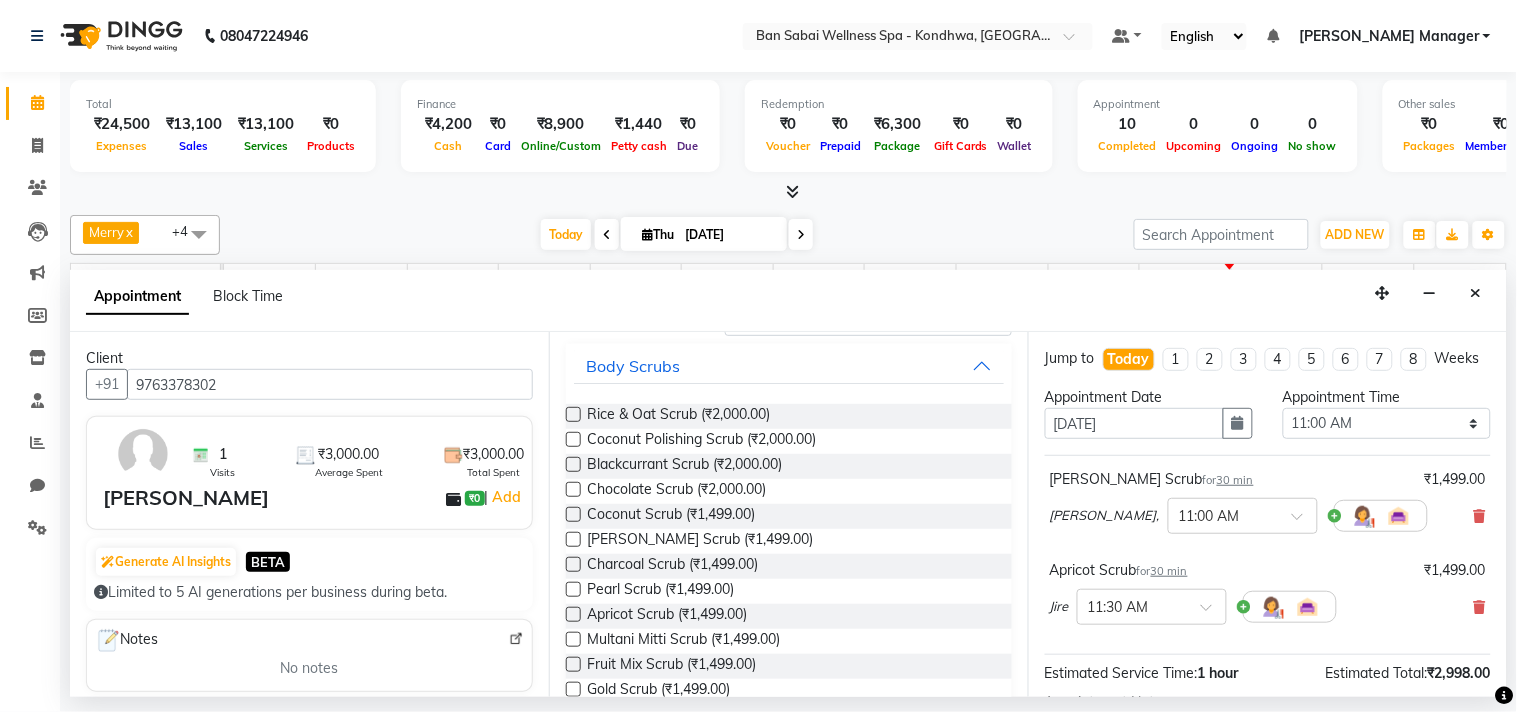 click at bounding box center (573, 614) 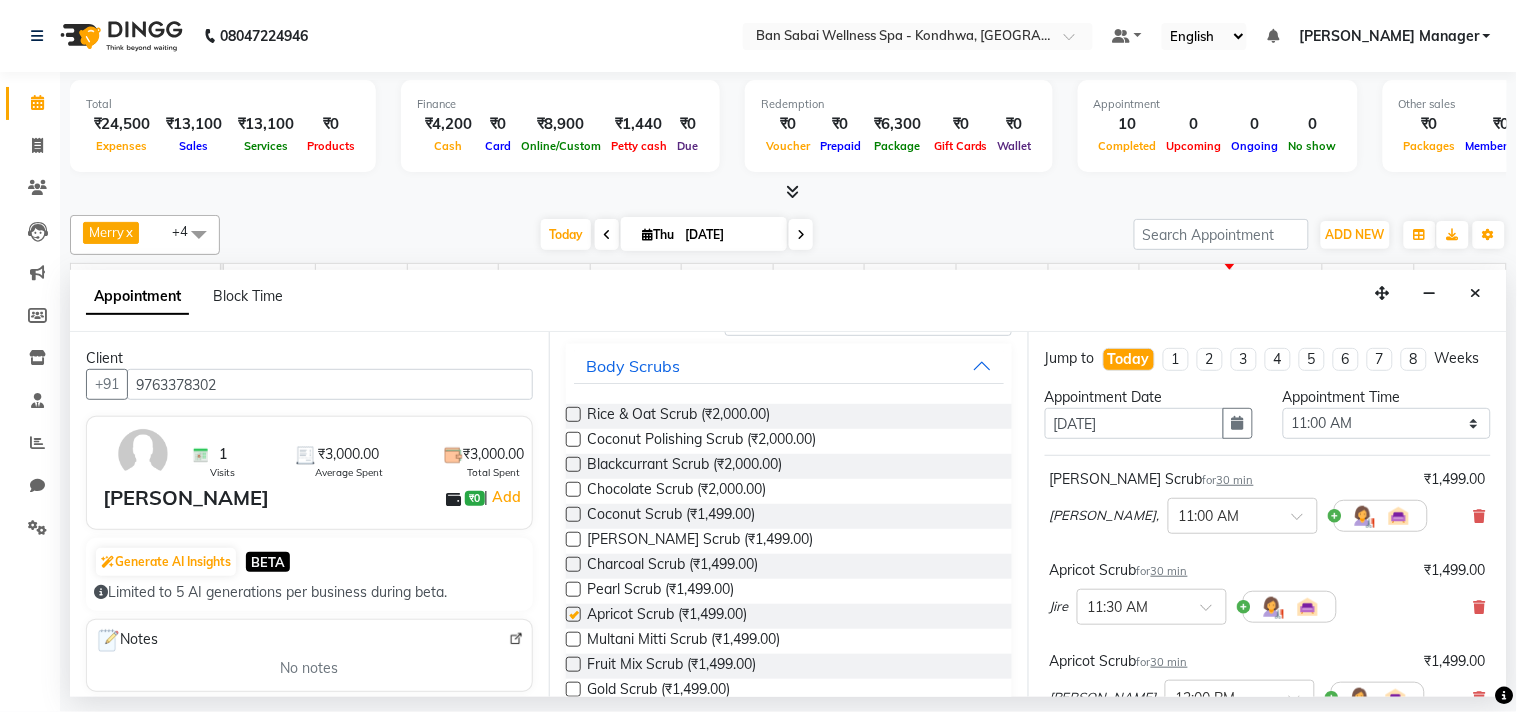 checkbox on "false" 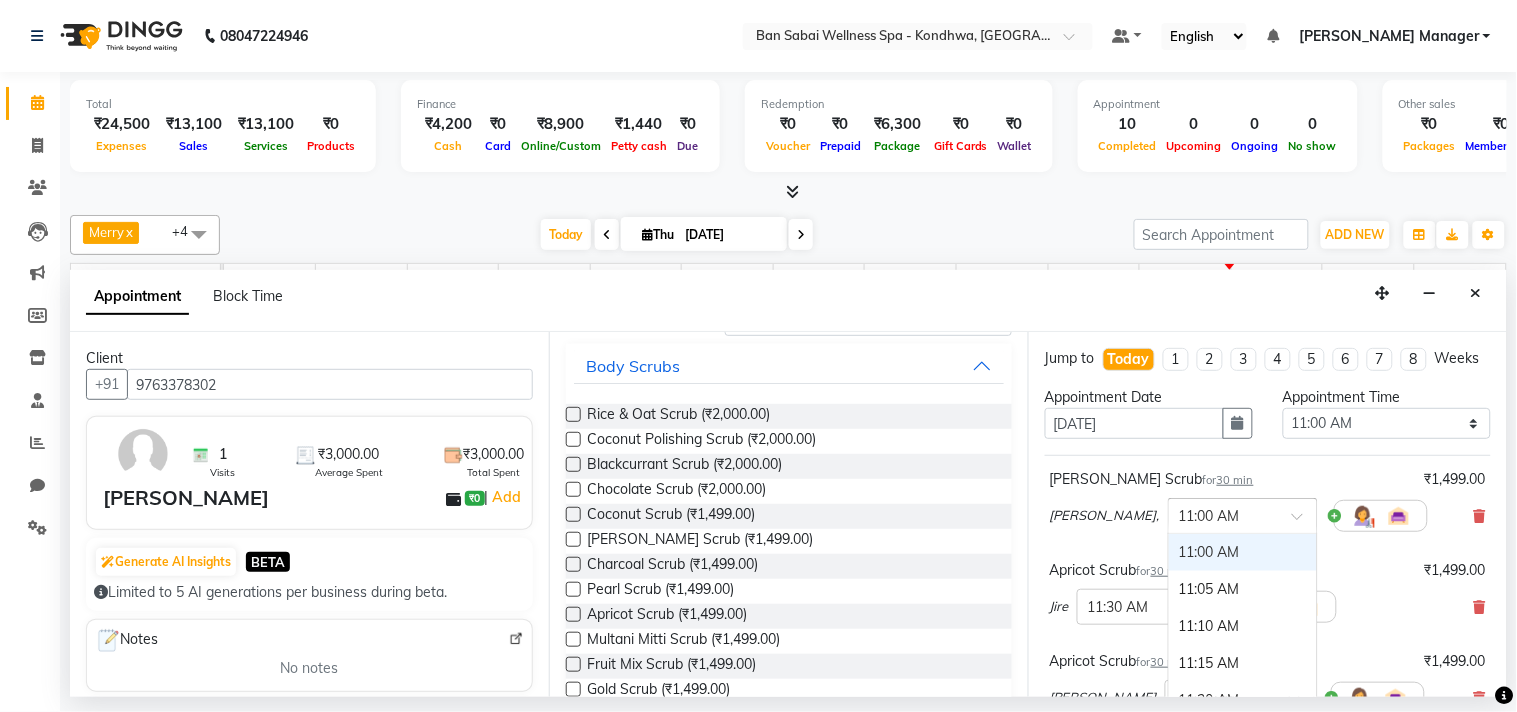 click at bounding box center [1223, 514] 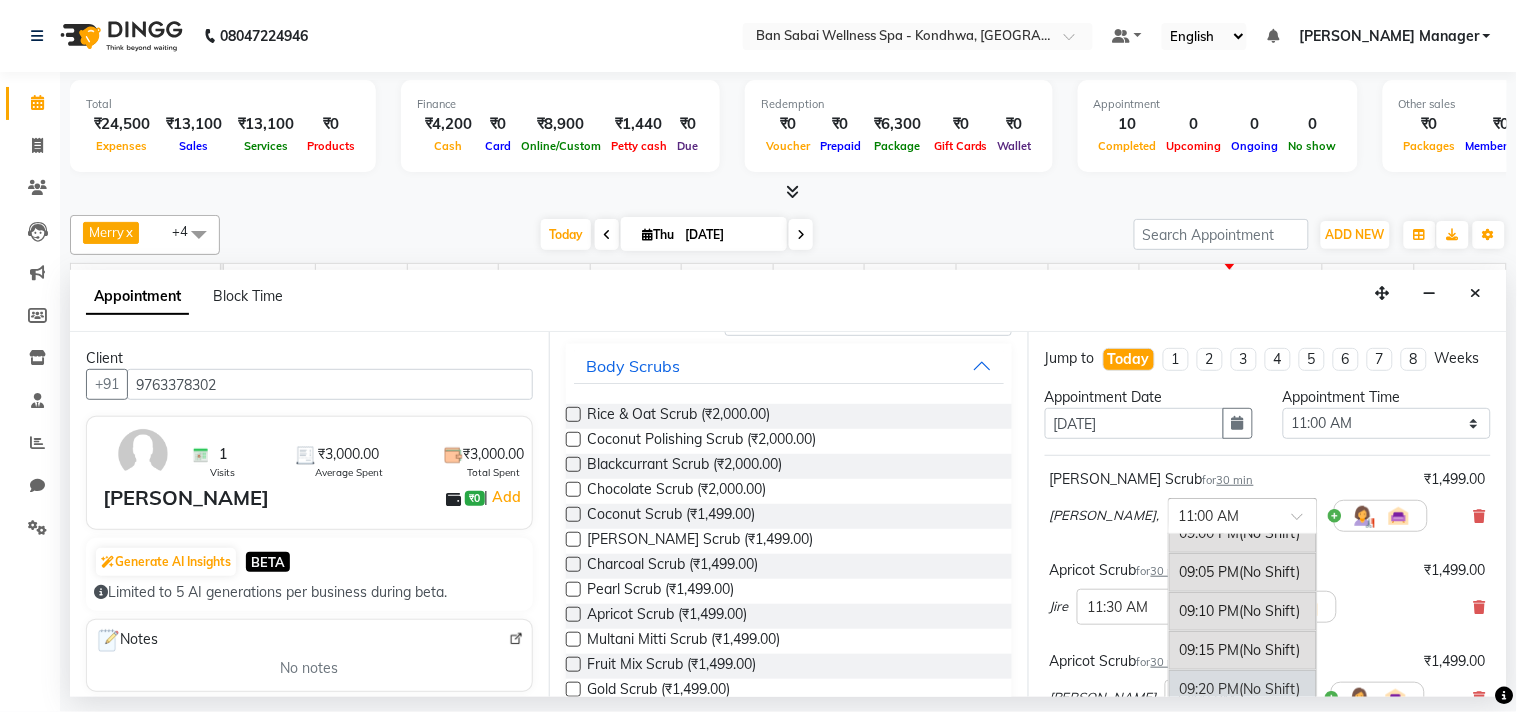 scroll, scrollTop: 4555, scrollLeft: 0, axis: vertical 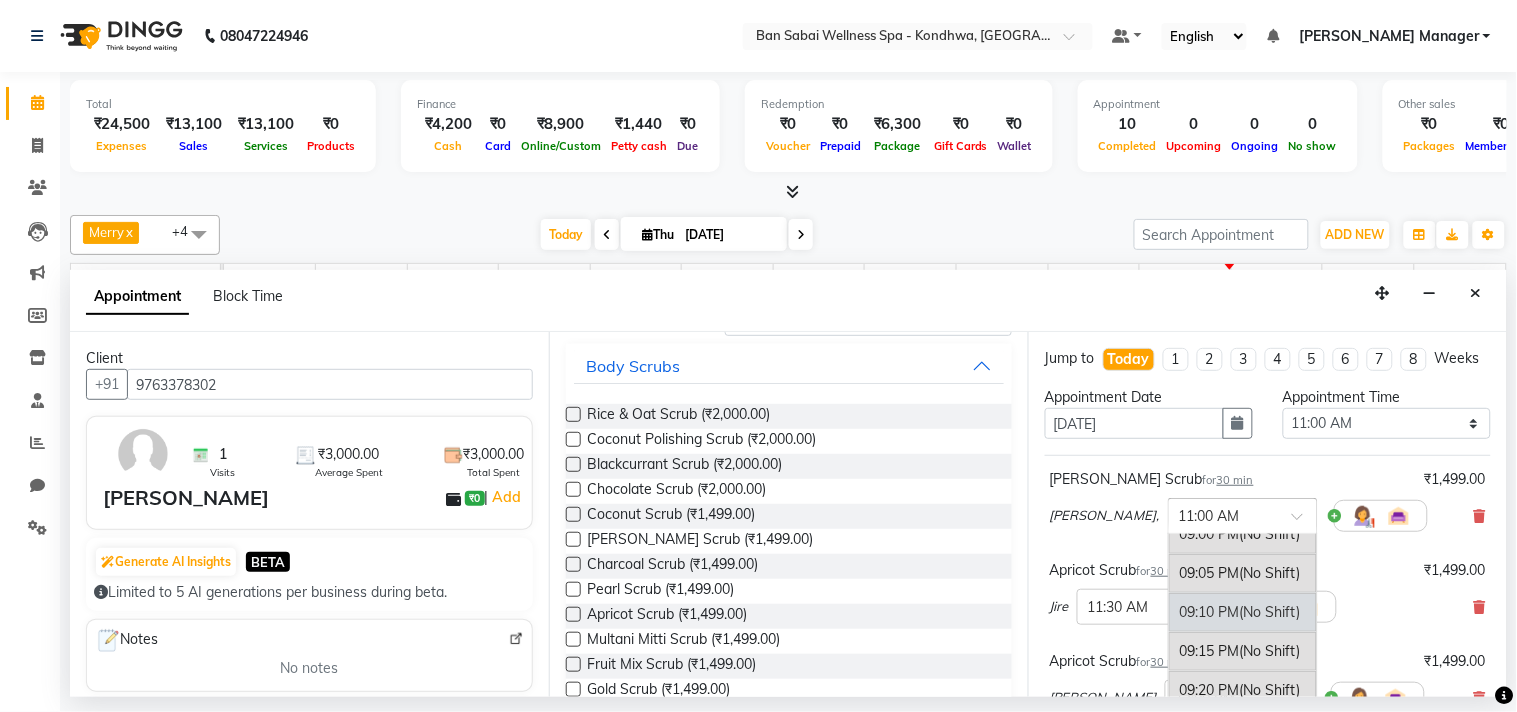click on "09:10 PM   (No Shift)" at bounding box center [1243, 612] 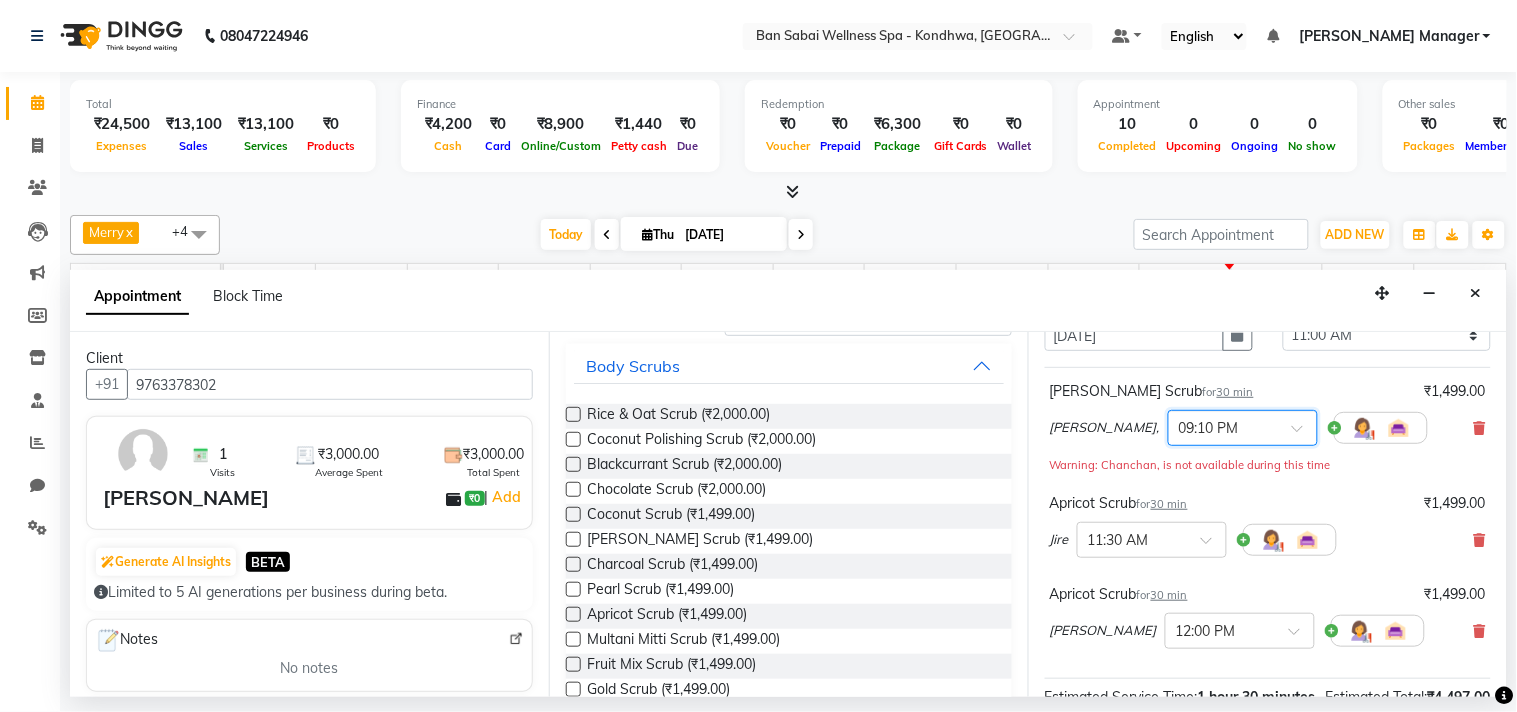 scroll, scrollTop: 111, scrollLeft: 0, axis: vertical 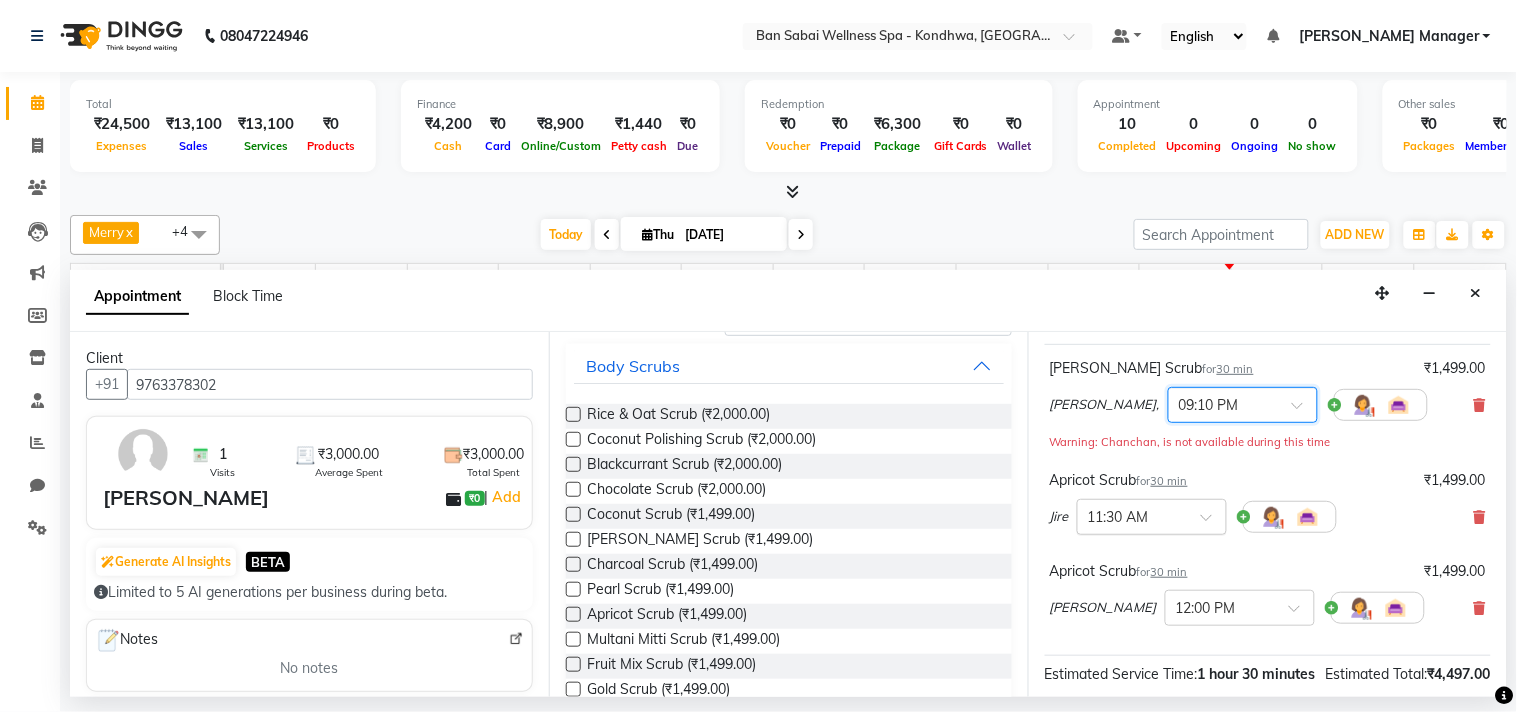 click at bounding box center [1132, 515] 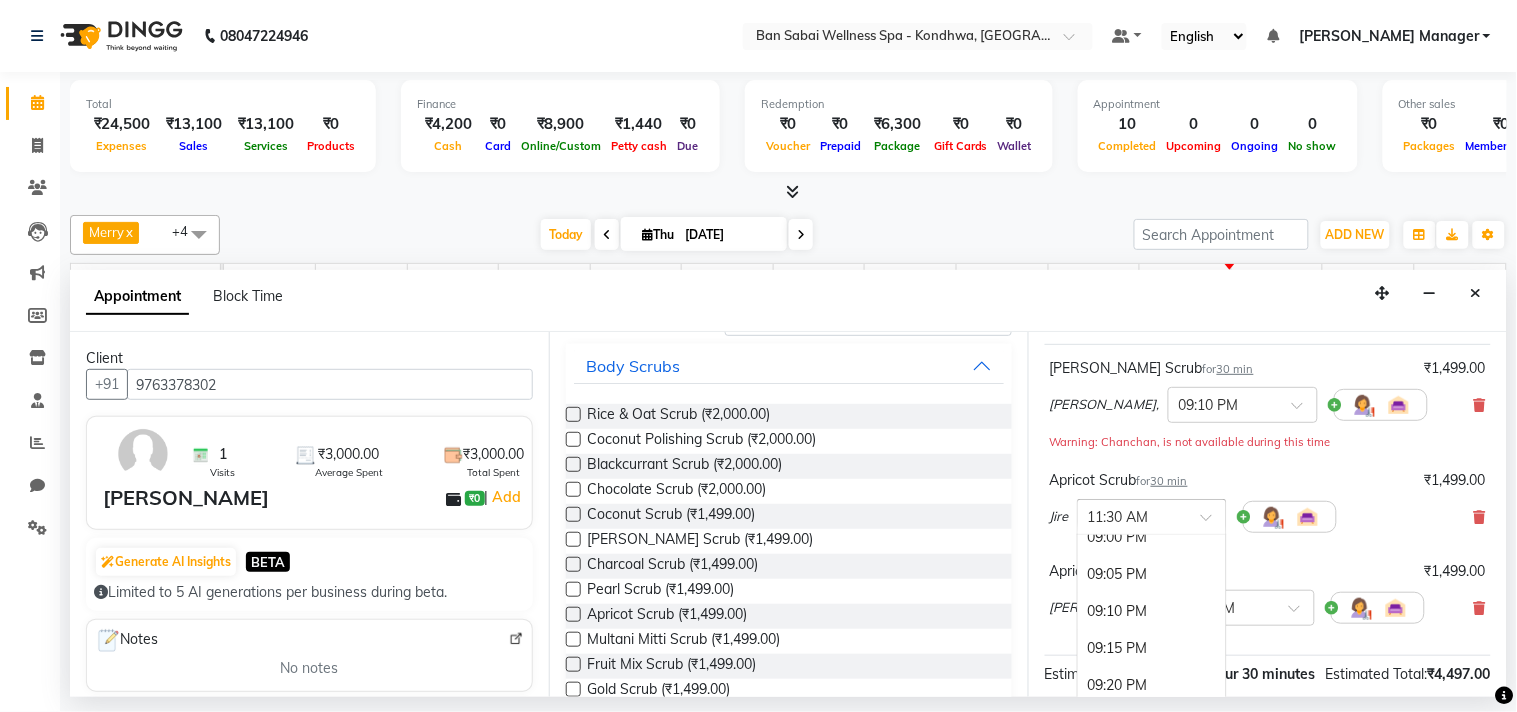 scroll, scrollTop: 4555, scrollLeft: 0, axis: vertical 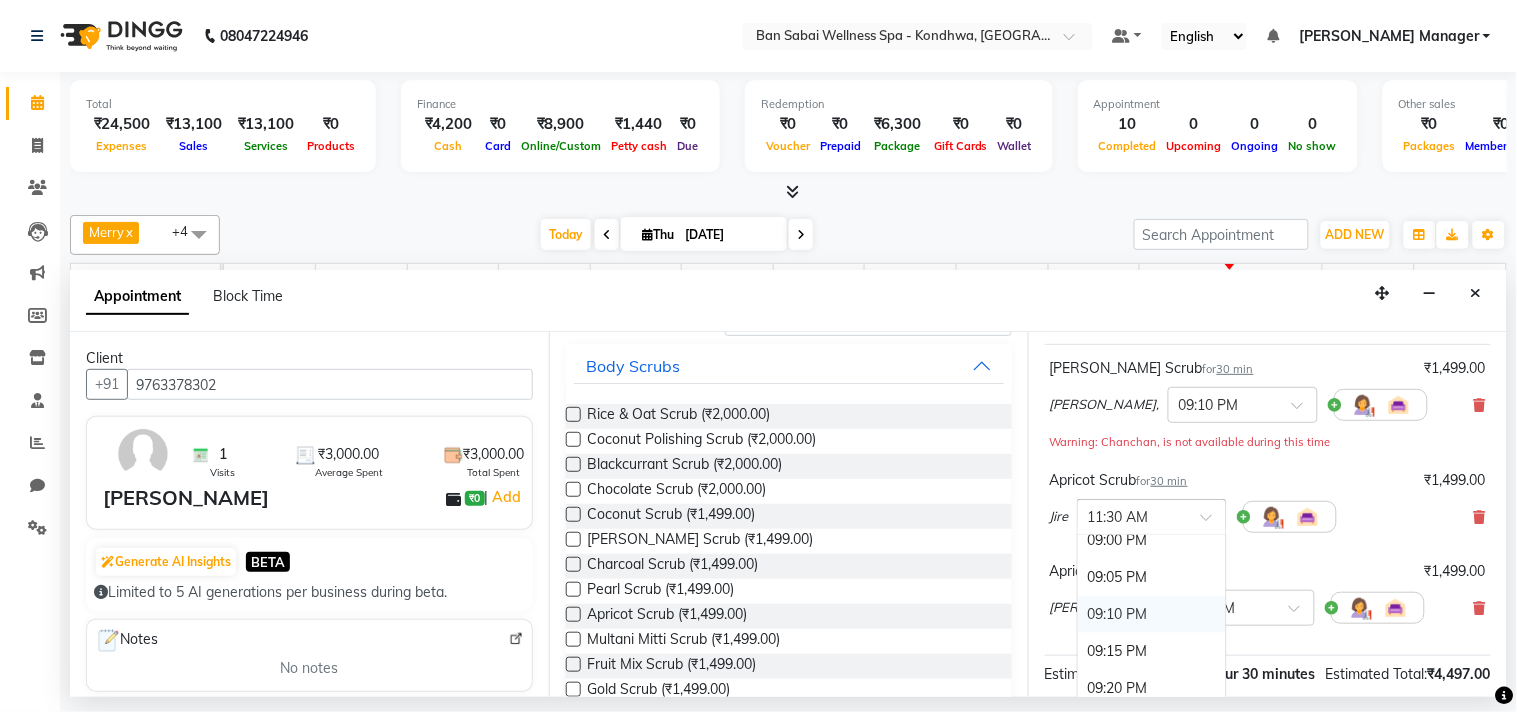 click on "09:10 PM" at bounding box center (1152, 614) 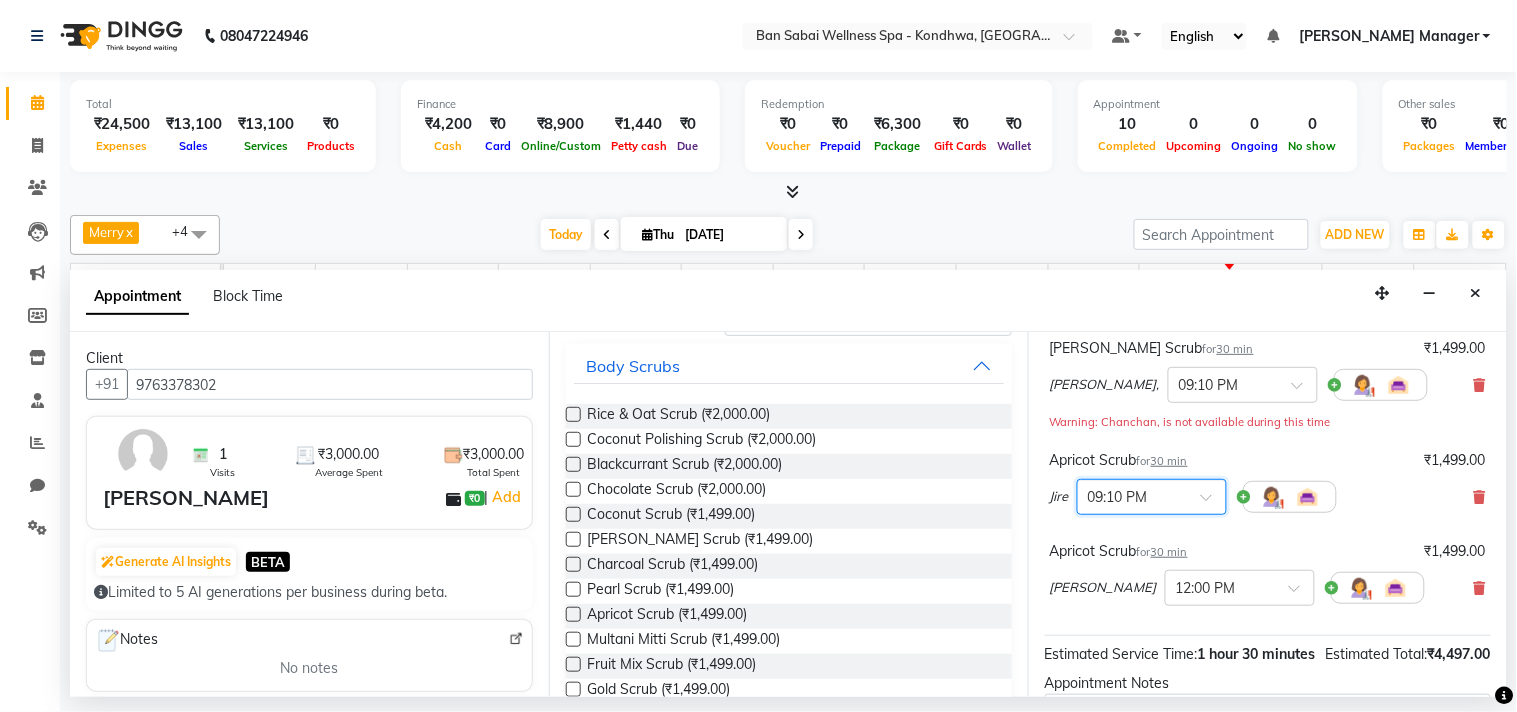 scroll, scrollTop: 111, scrollLeft: 0, axis: vertical 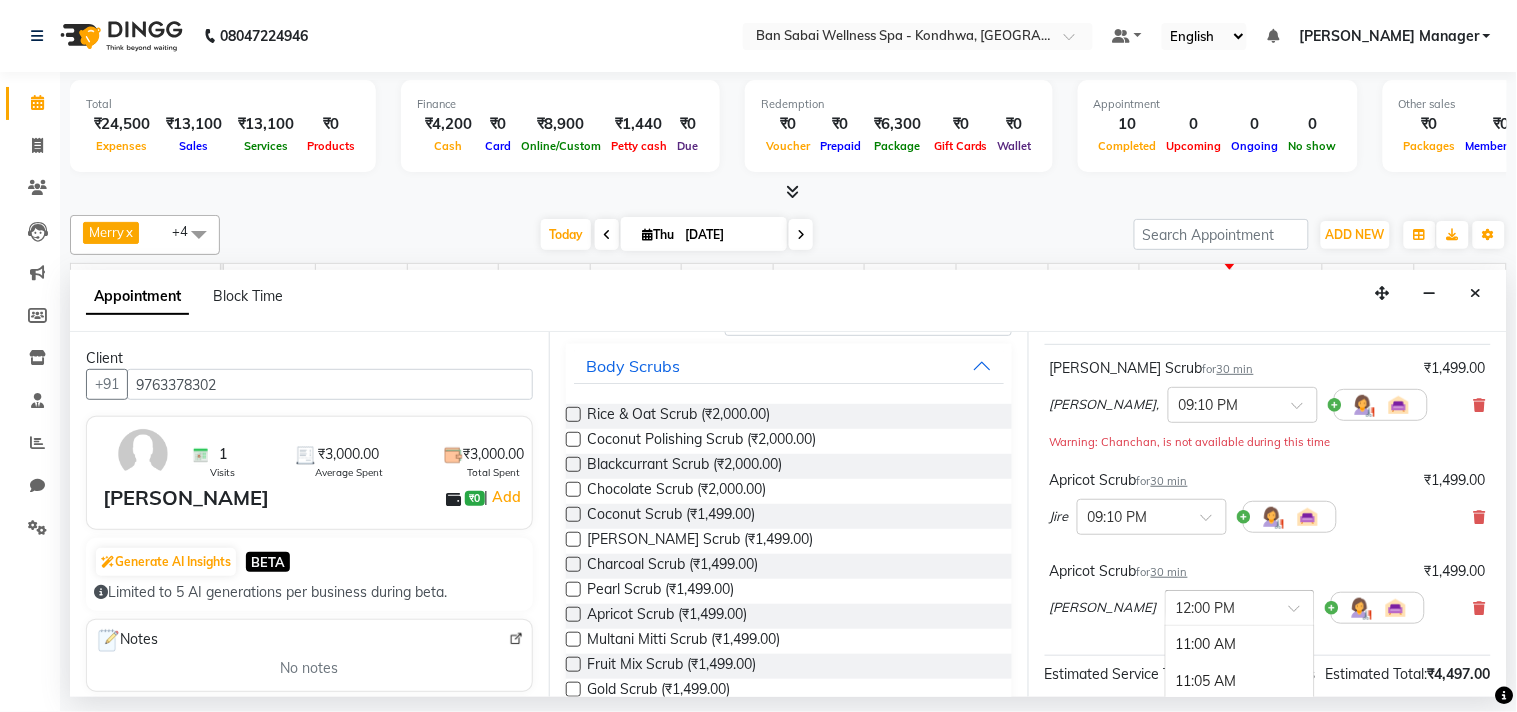click at bounding box center (1240, 606) 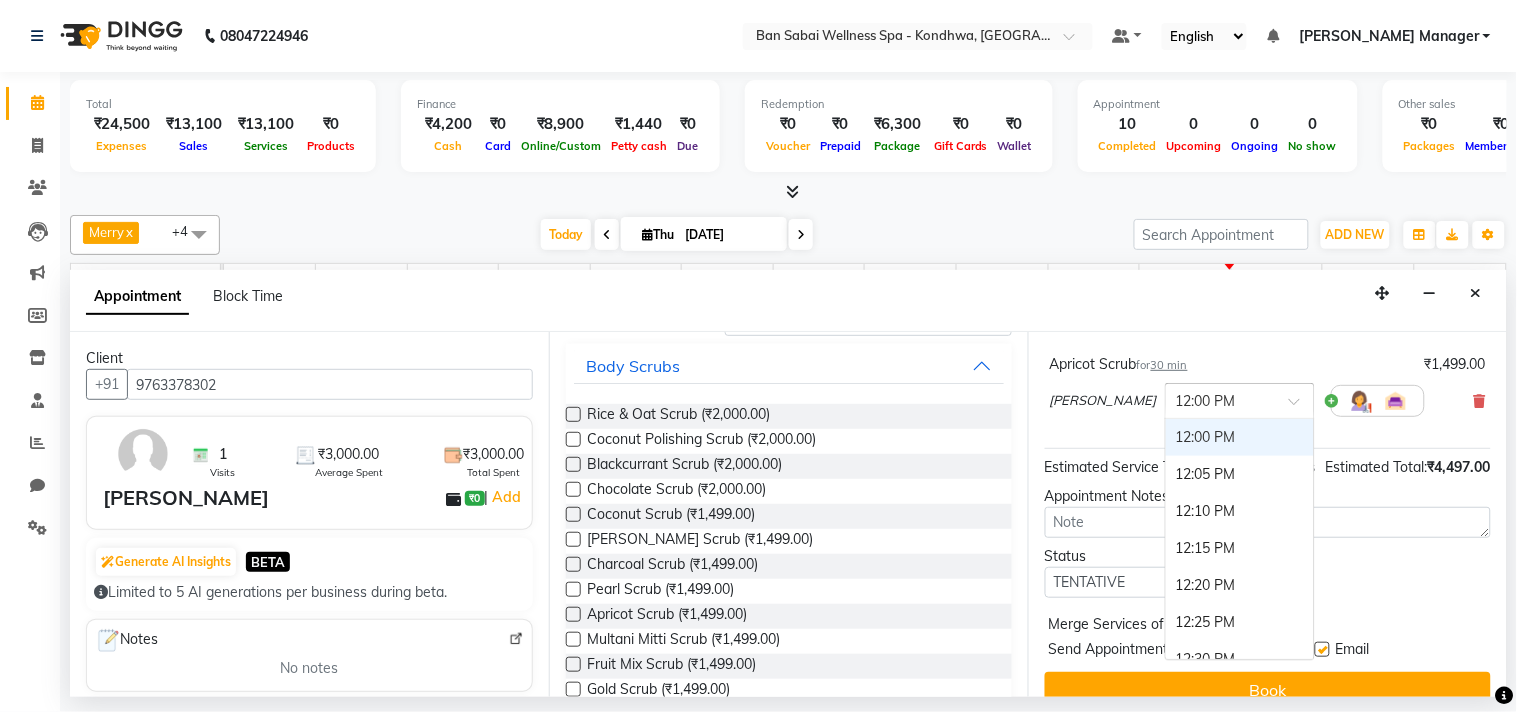 scroll, scrollTop: 333, scrollLeft: 0, axis: vertical 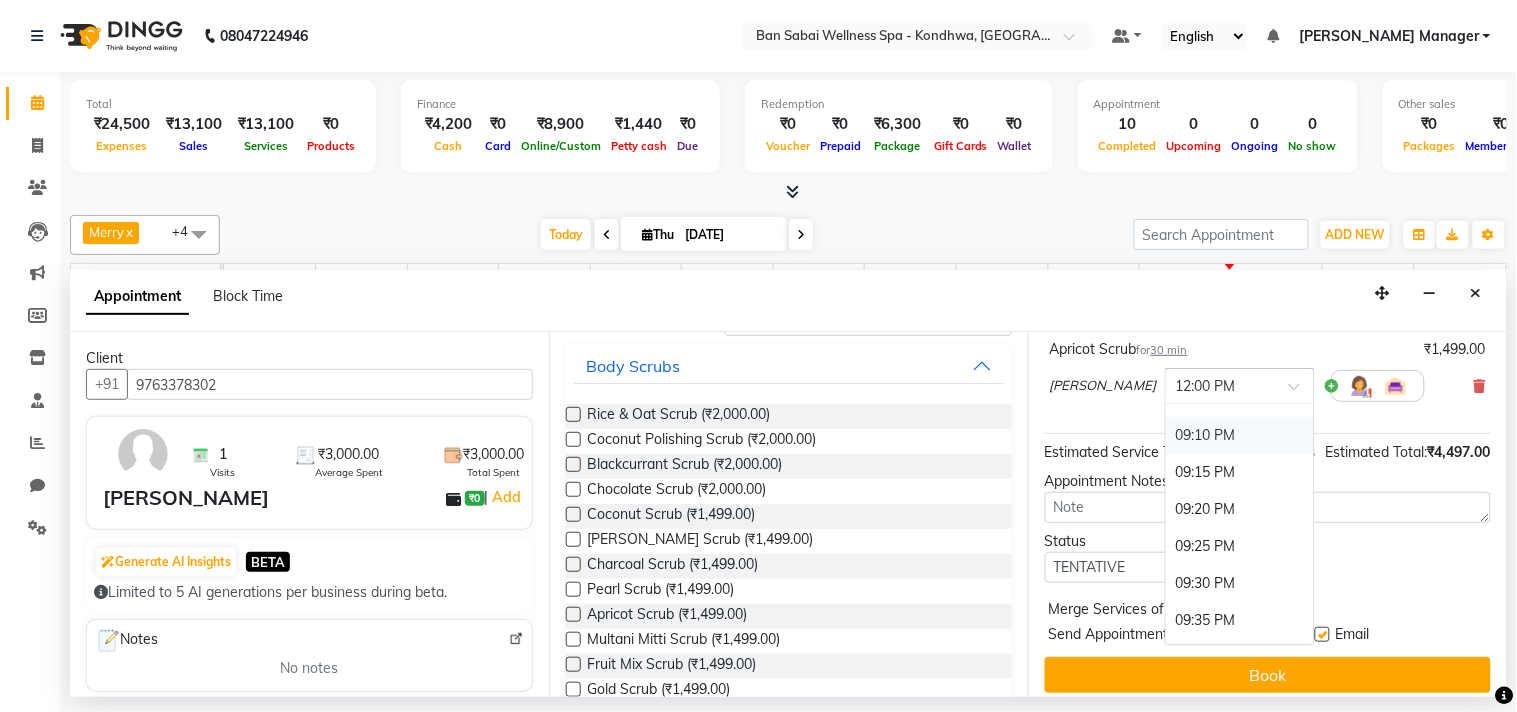 click on "09:10 PM" at bounding box center (1240, 435) 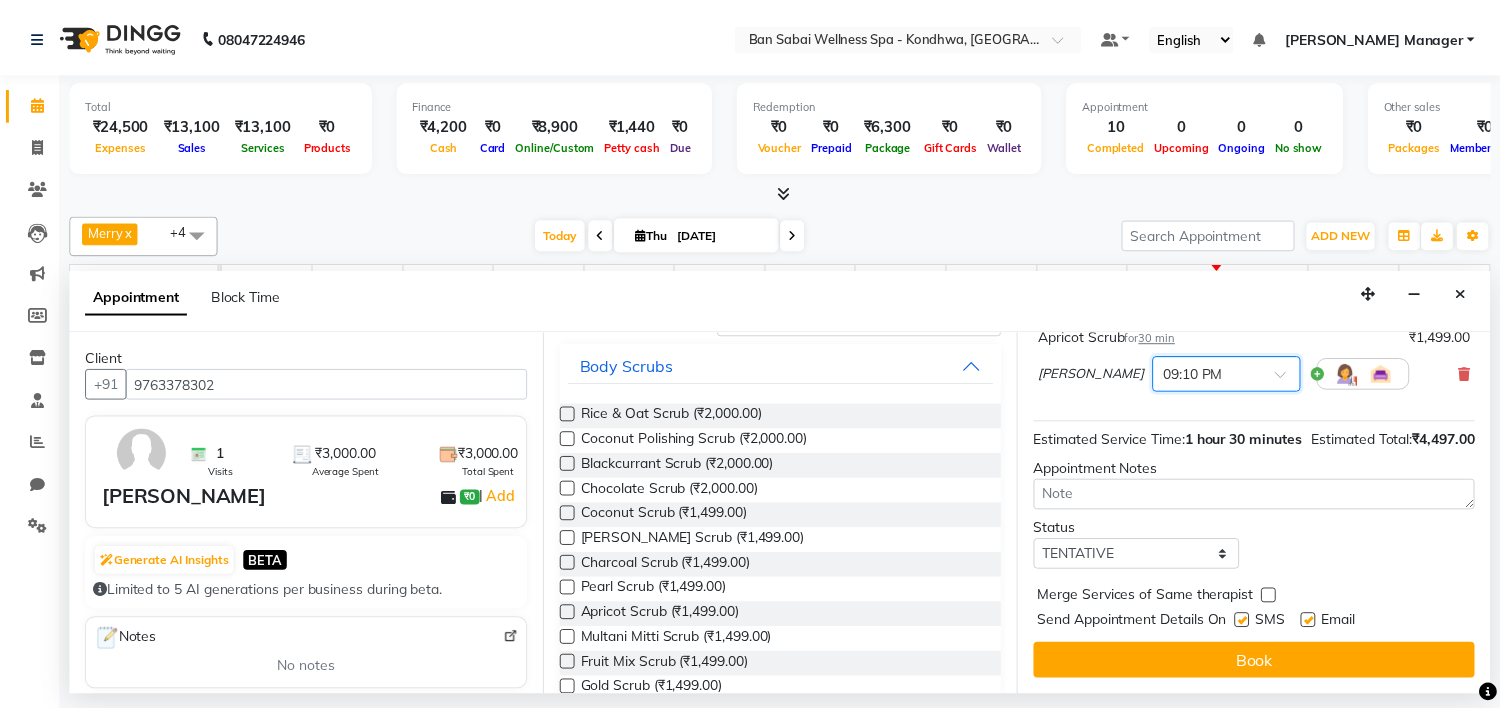 scroll, scrollTop: 405, scrollLeft: 0, axis: vertical 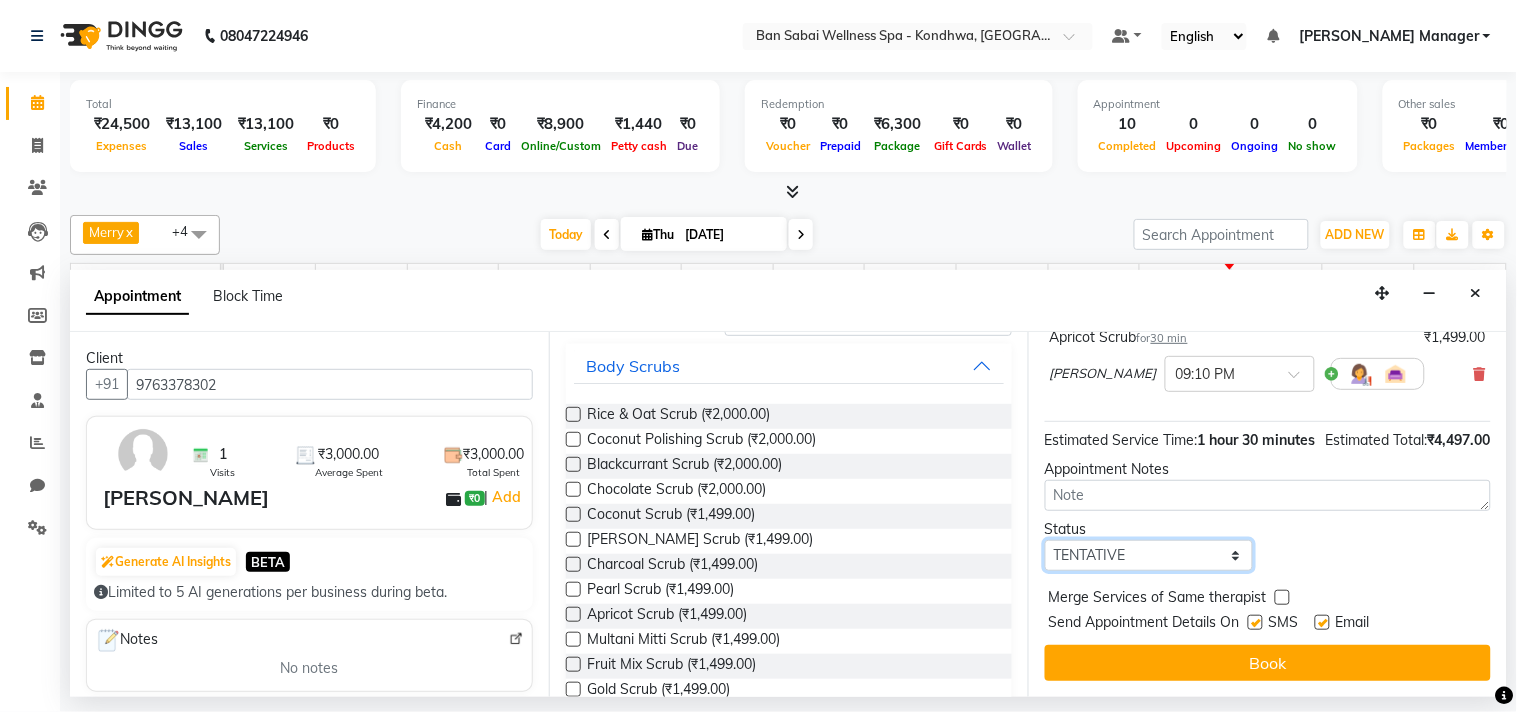 click on "Select TENTATIVE CONFIRM CHECK-IN UPCOMING" at bounding box center [1149, 555] 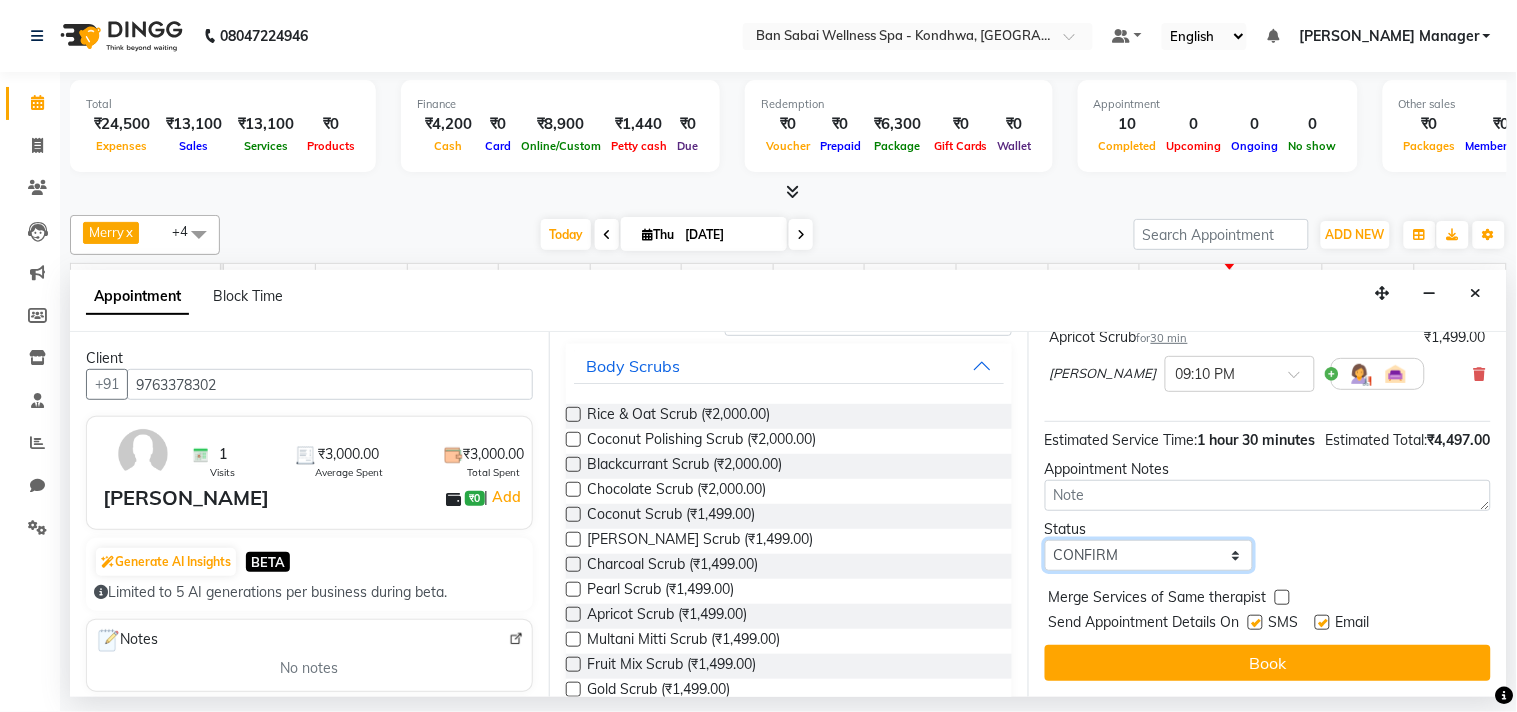 click on "Select TENTATIVE CONFIRM CHECK-IN UPCOMING" at bounding box center [1149, 555] 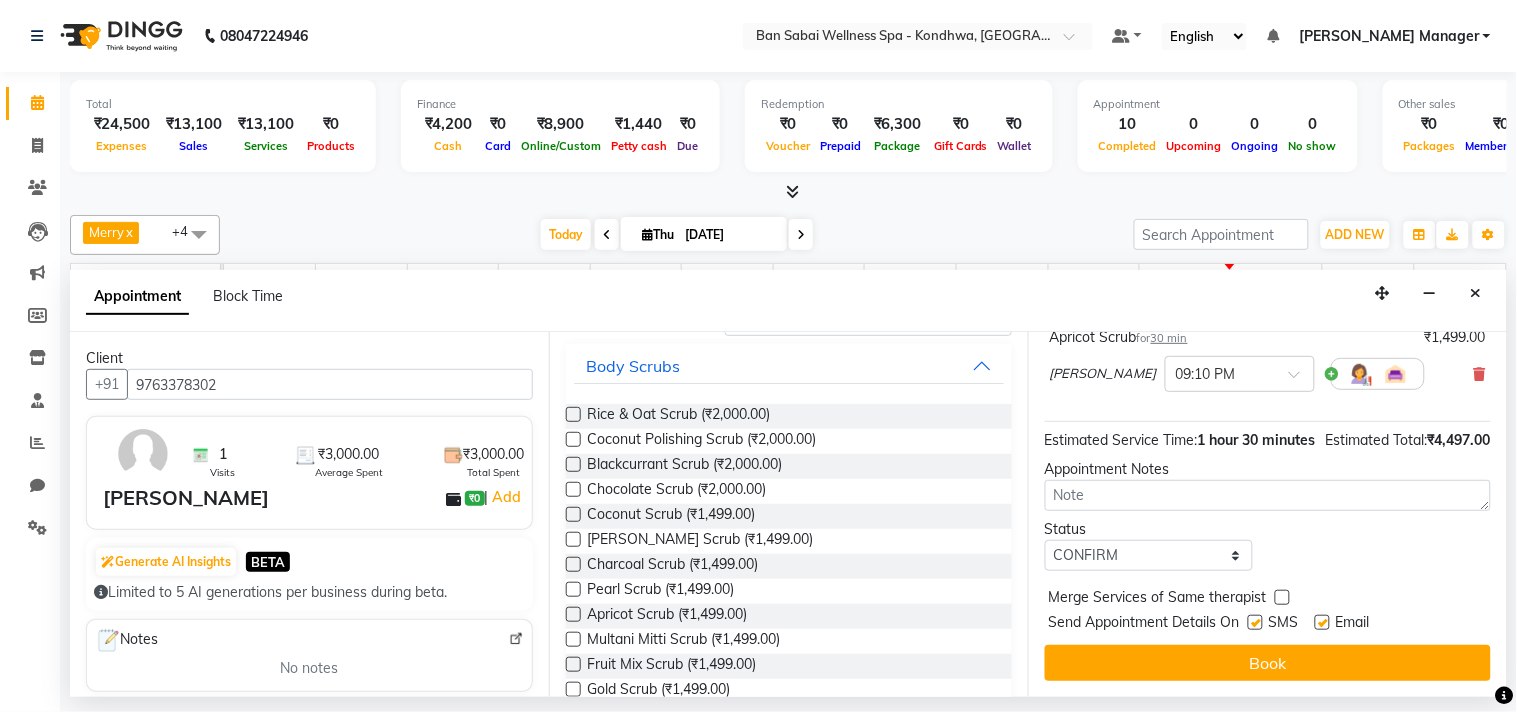 click on "Book" at bounding box center [1268, 663] 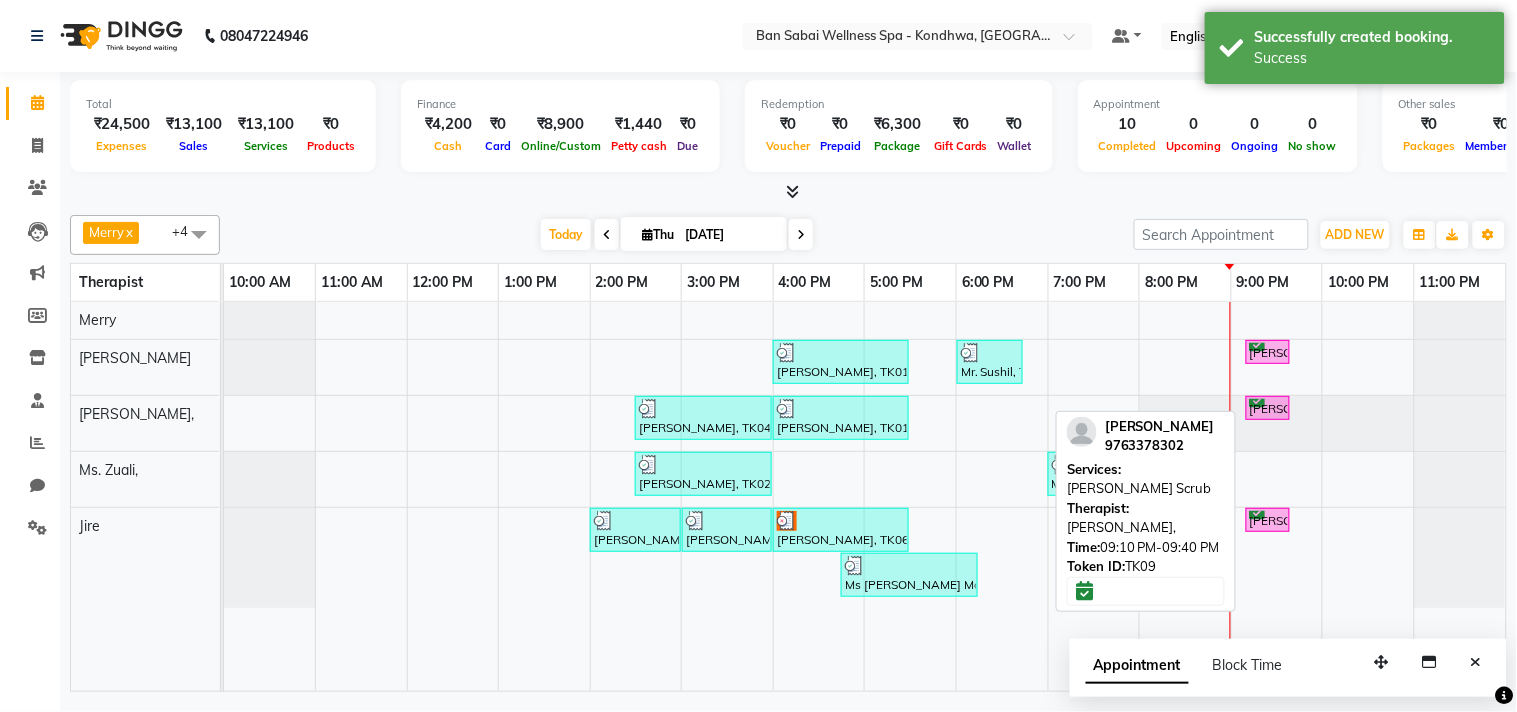 click on "[PERSON_NAME], TK09, 09:10 PM-09:40 PM, [PERSON_NAME] Scrub" at bounding box center [1268, 408] 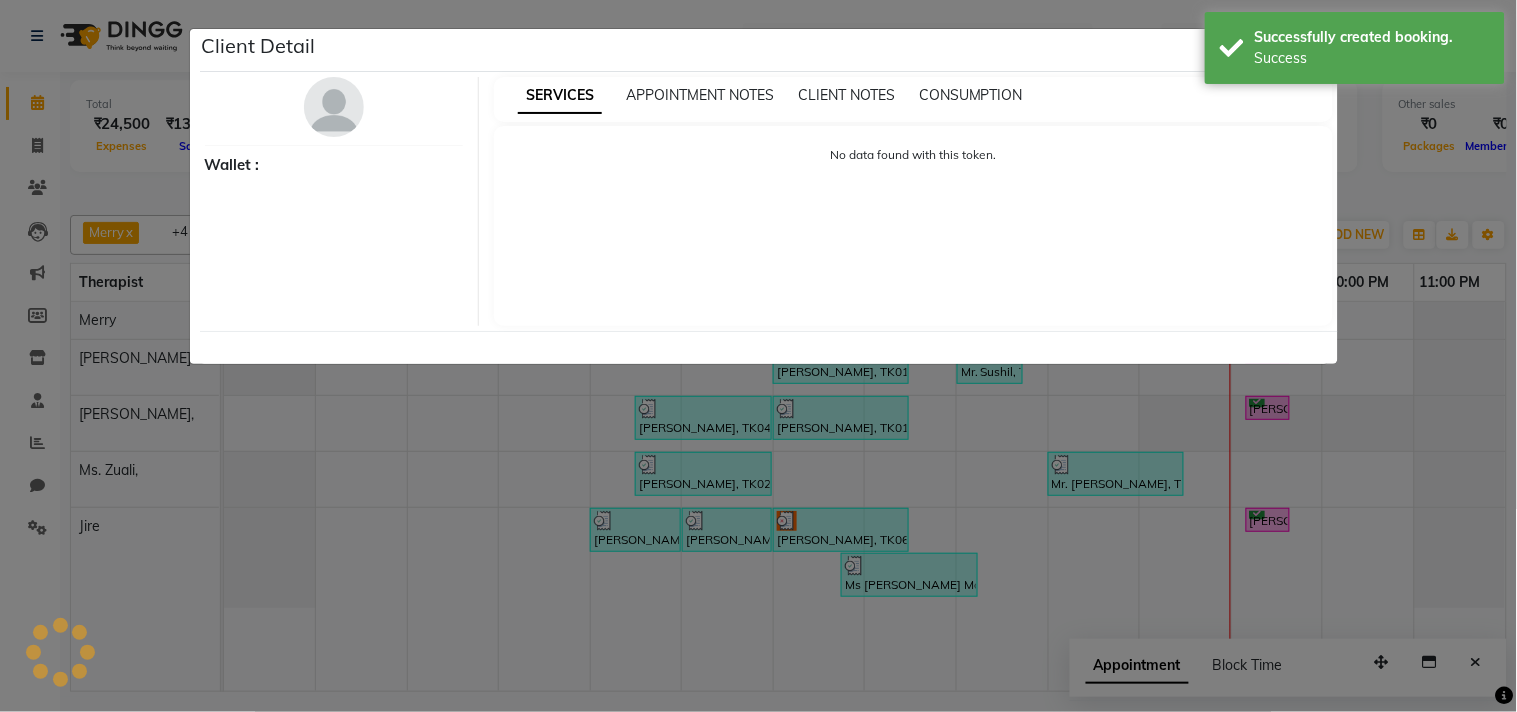 select on "6" 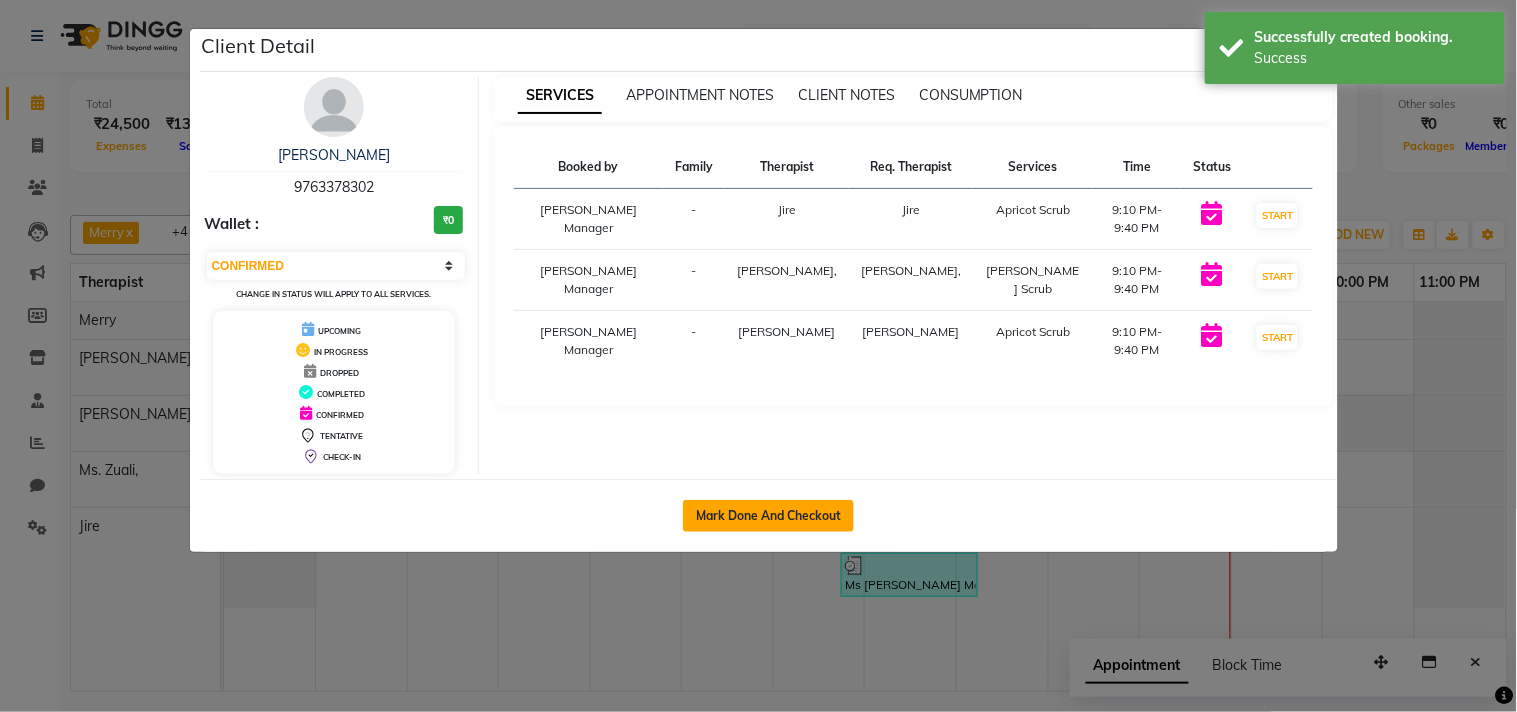 click on "Mark Done And Checkout" 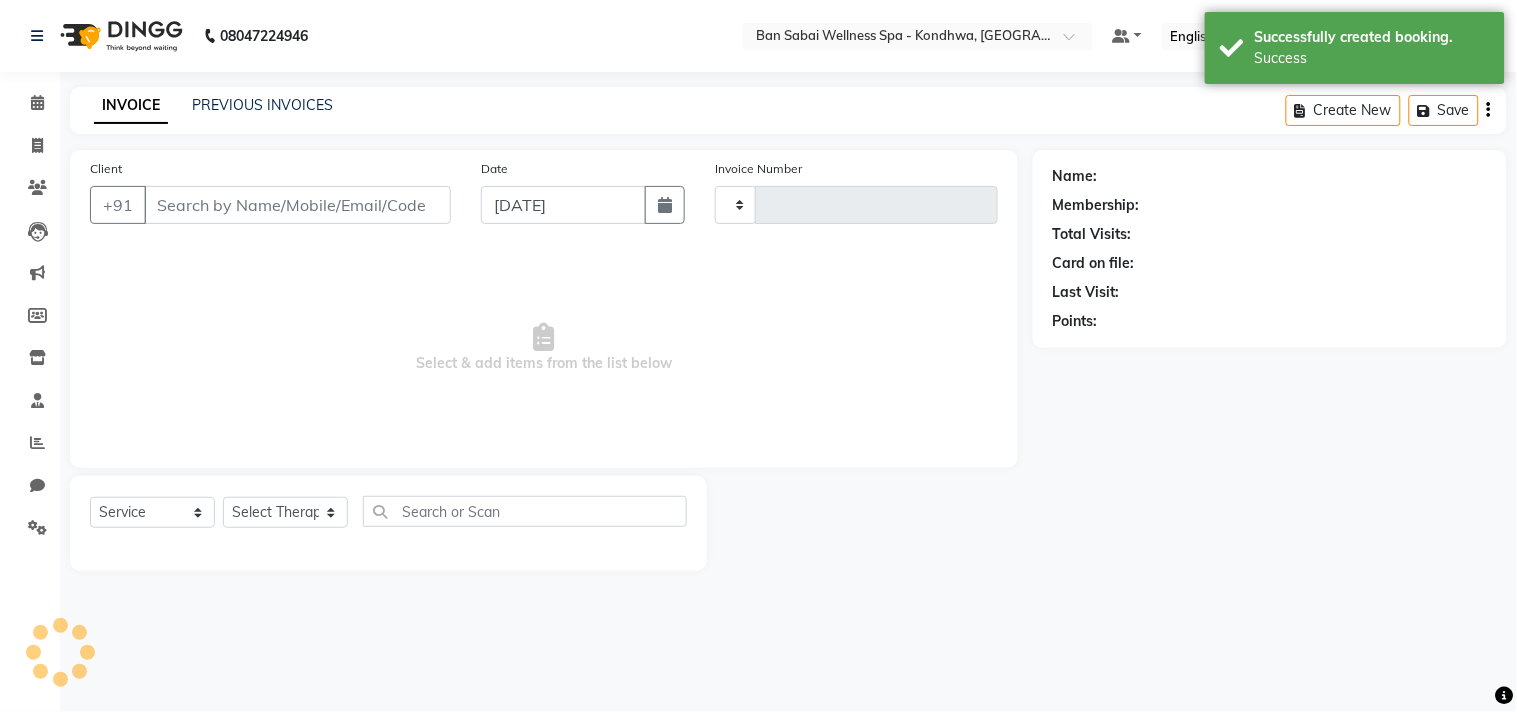 type on "0907" 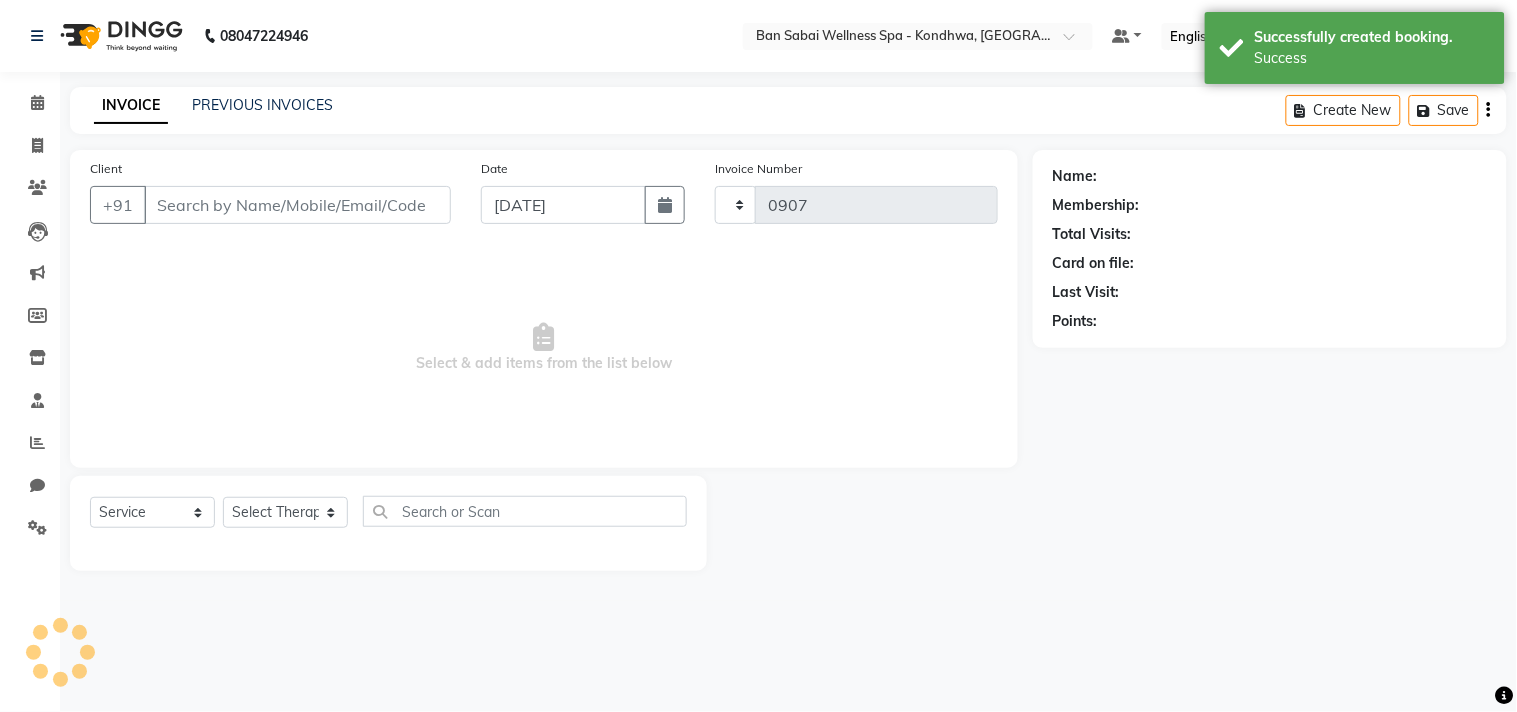 select on "8227" 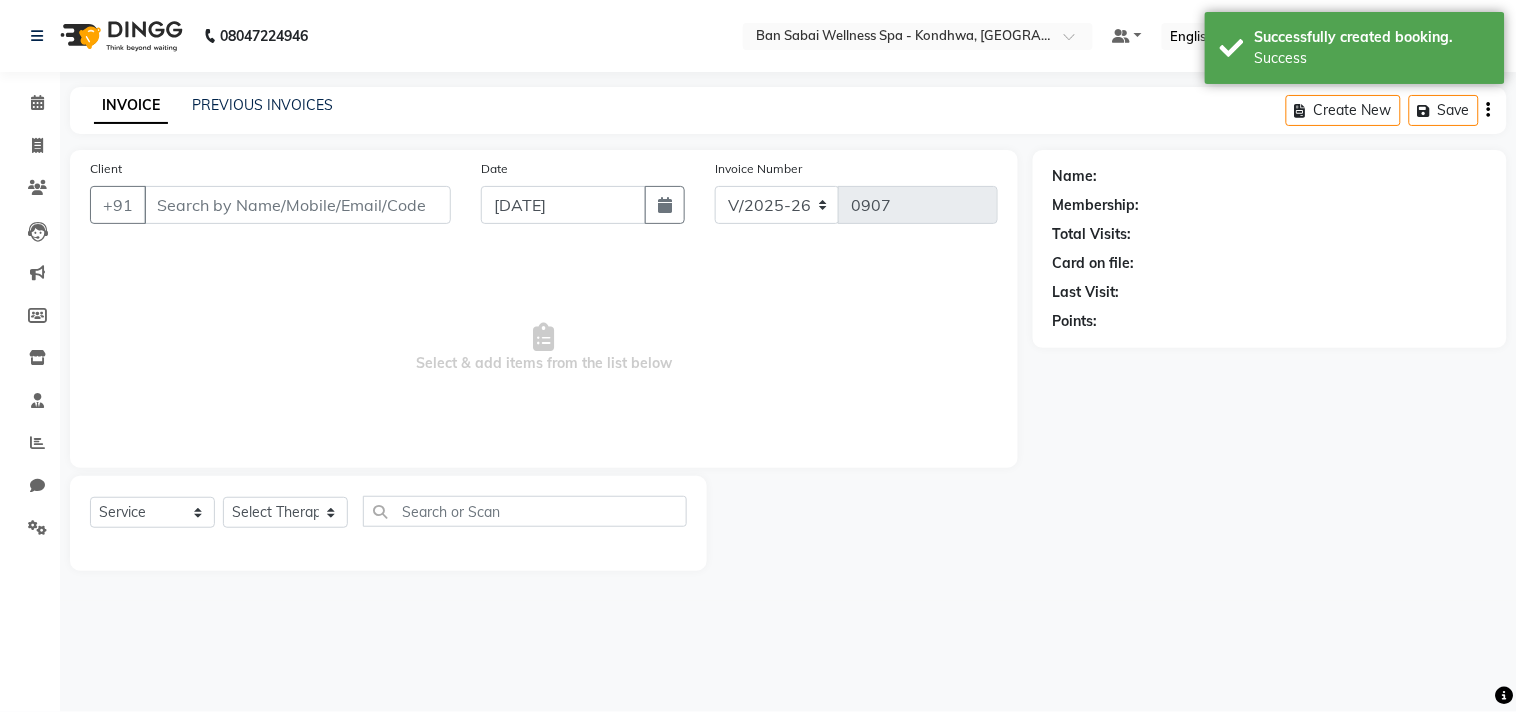 type on "9763378302" 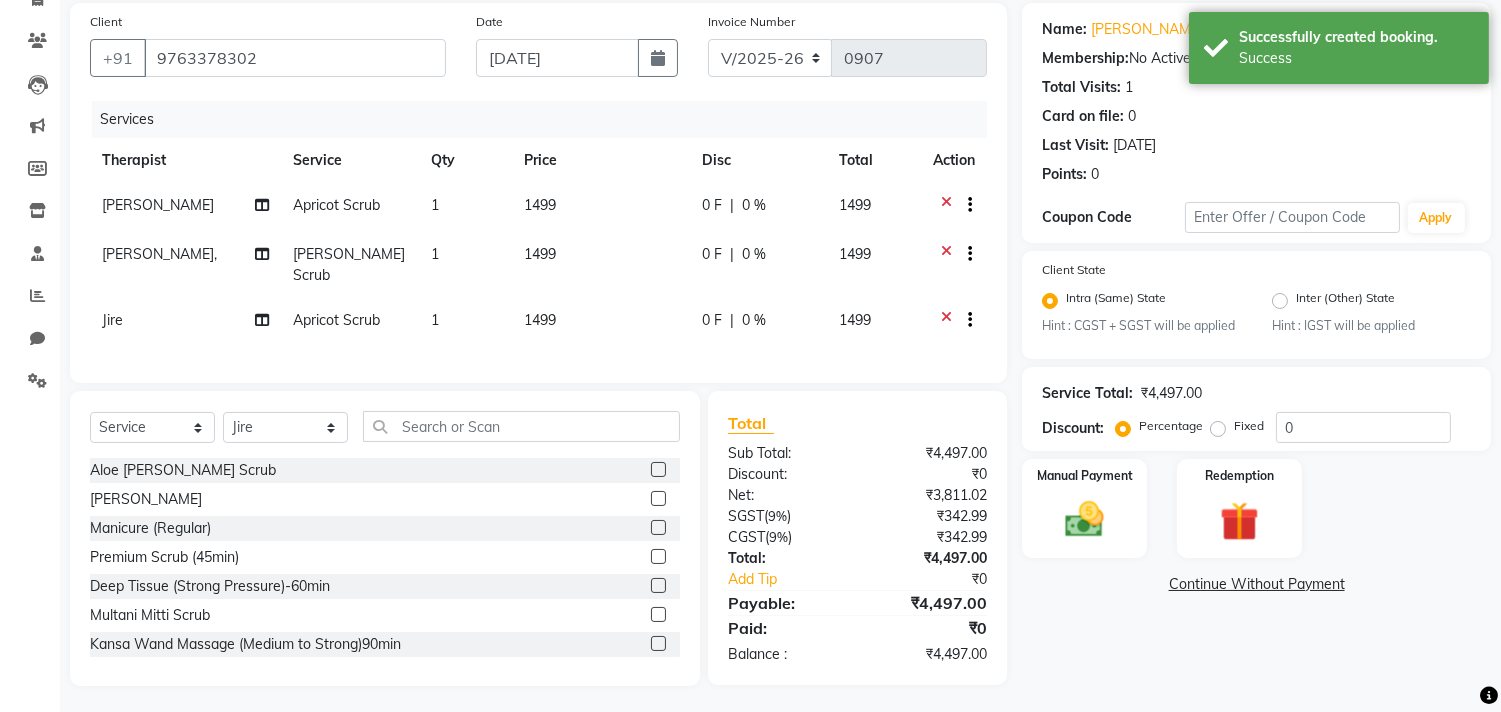 scroll, scrollTop: 150, scrollLeft: 0, axis: vertical 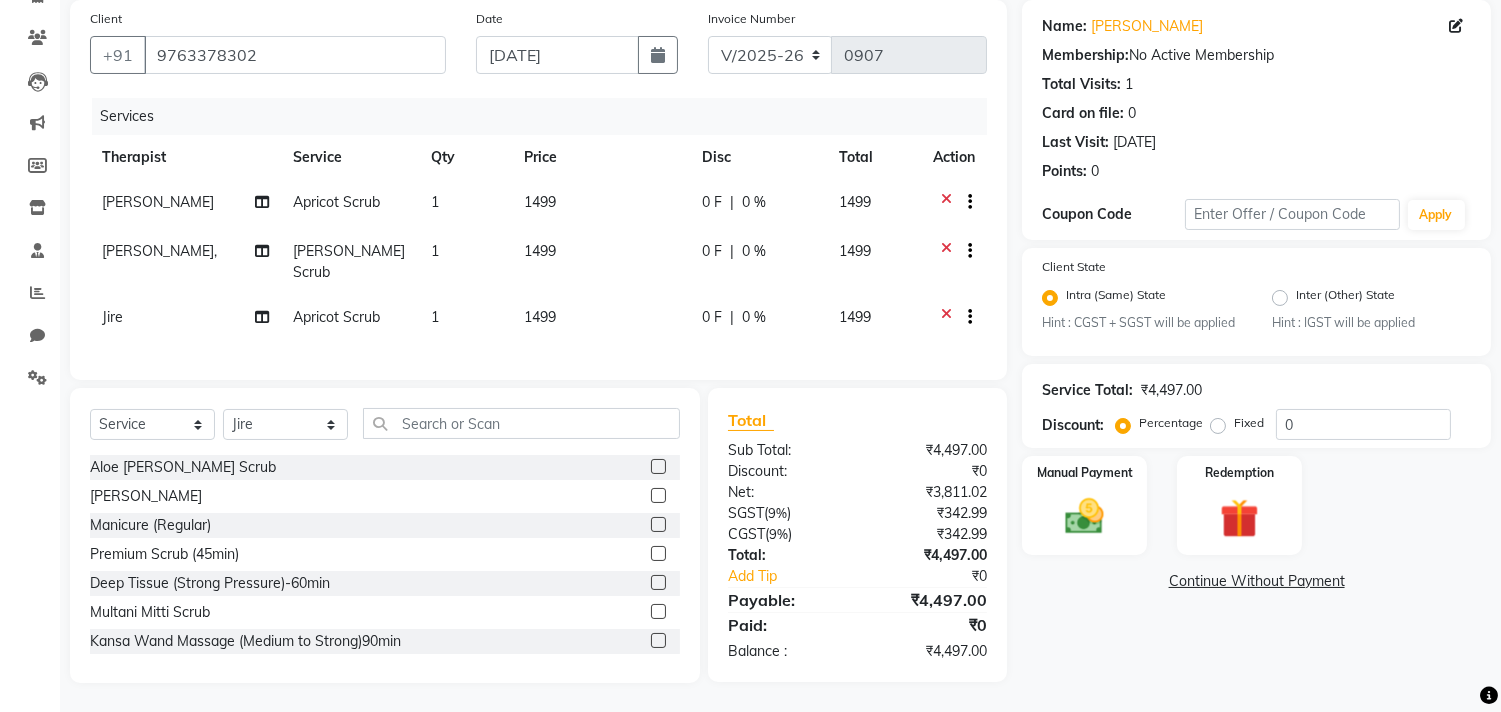 click on "Fixed" 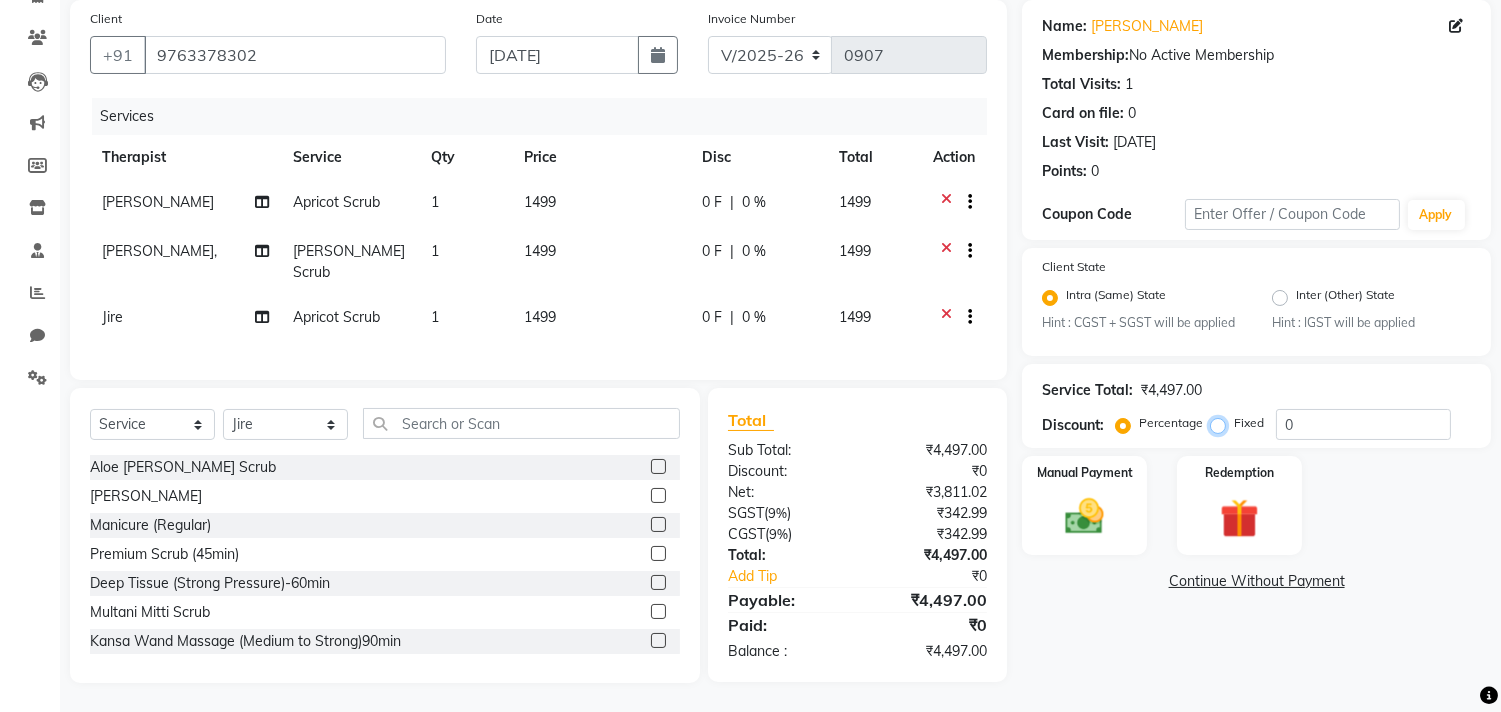 click on "Fixed" at bounding box center (1222, 423) 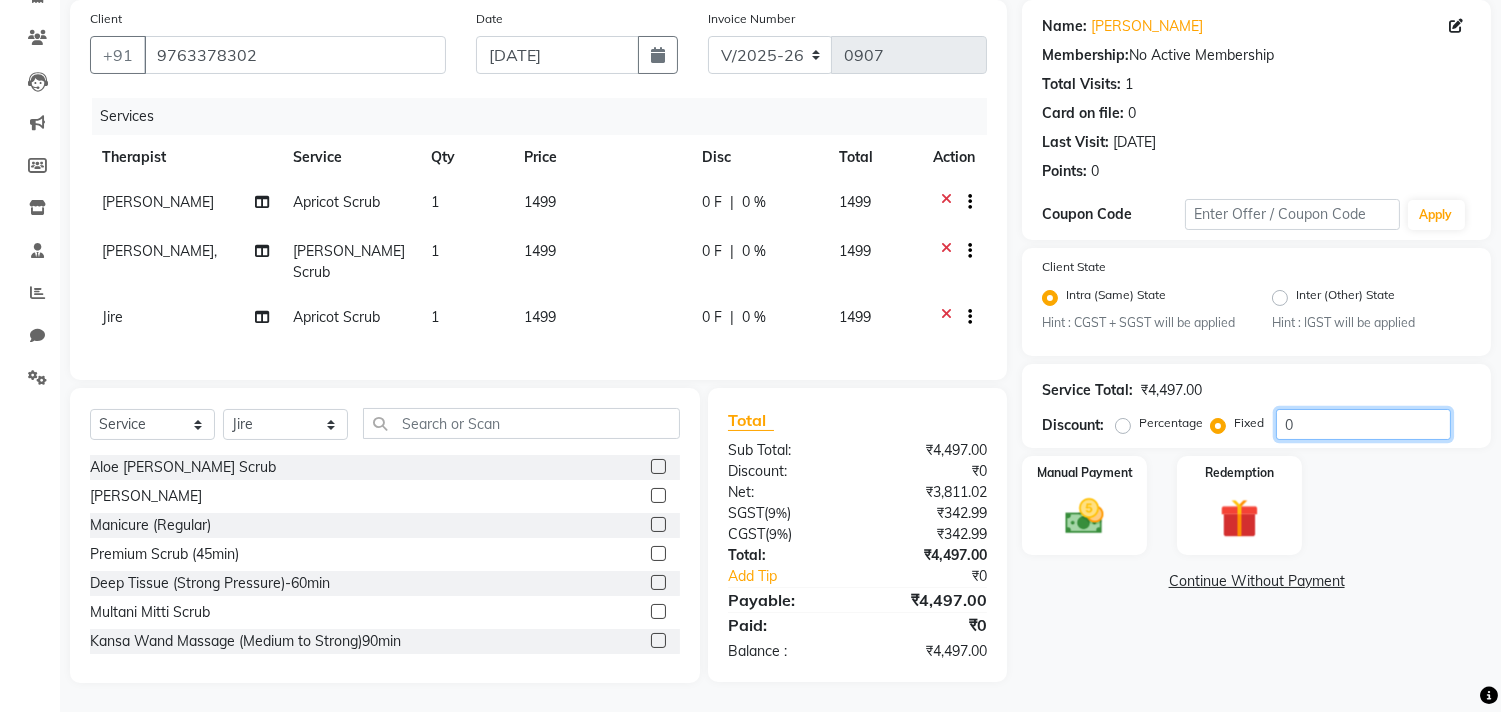 click on "0" 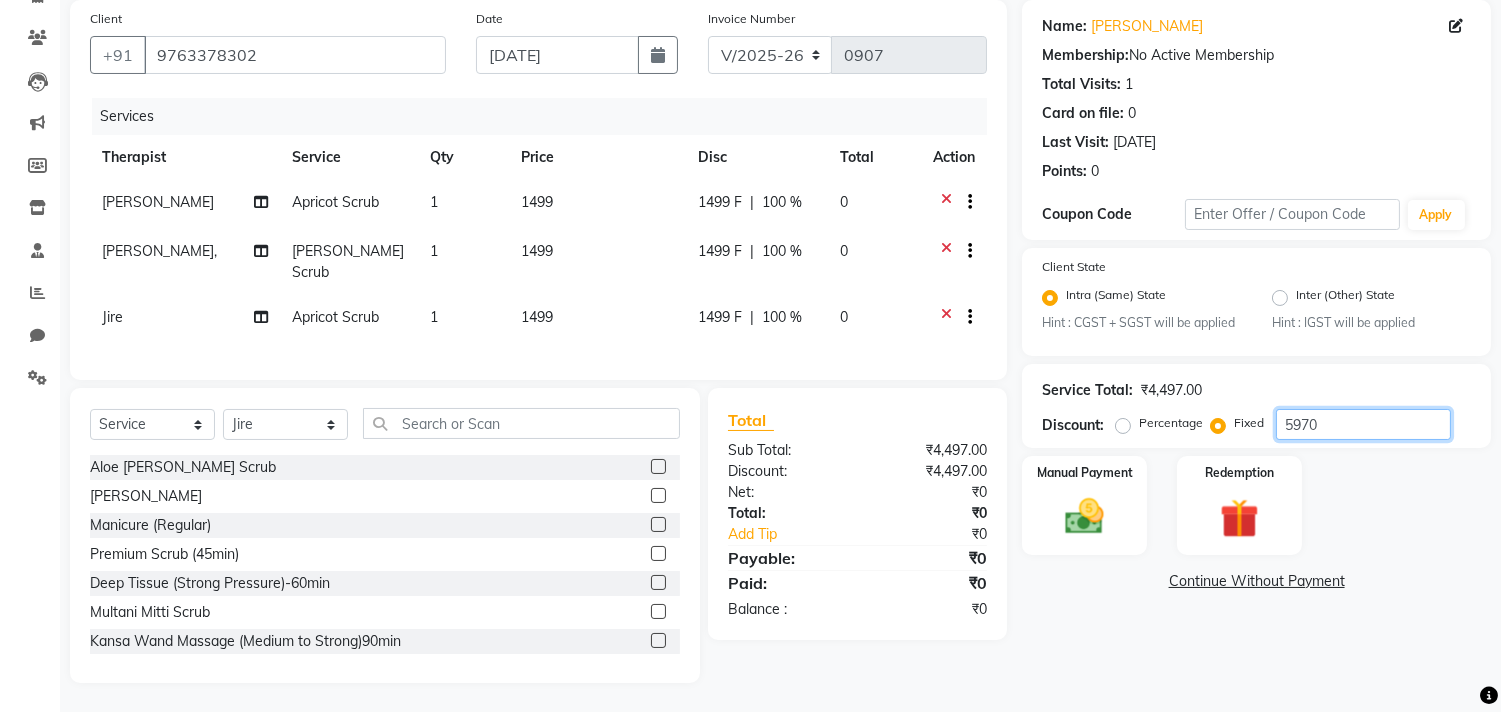 click on "5970" 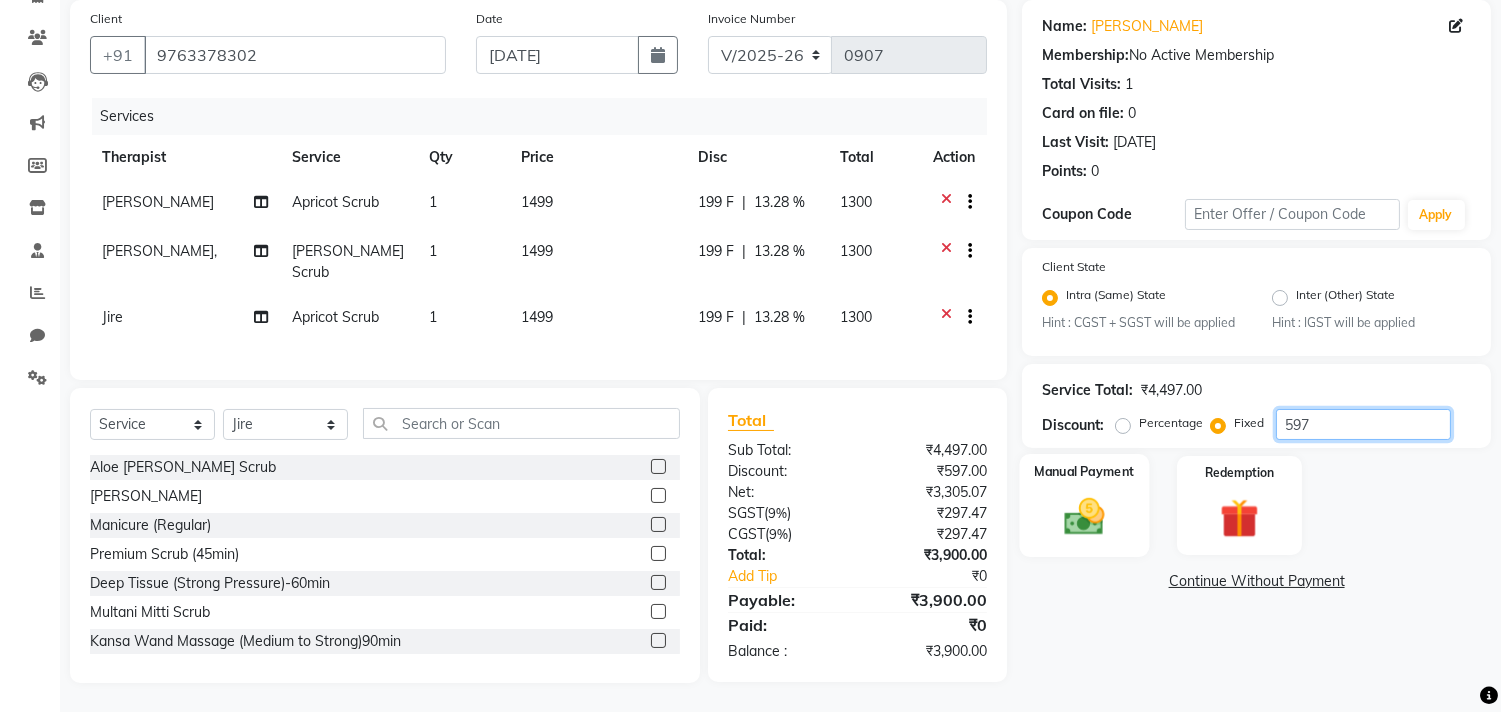 type on "597" 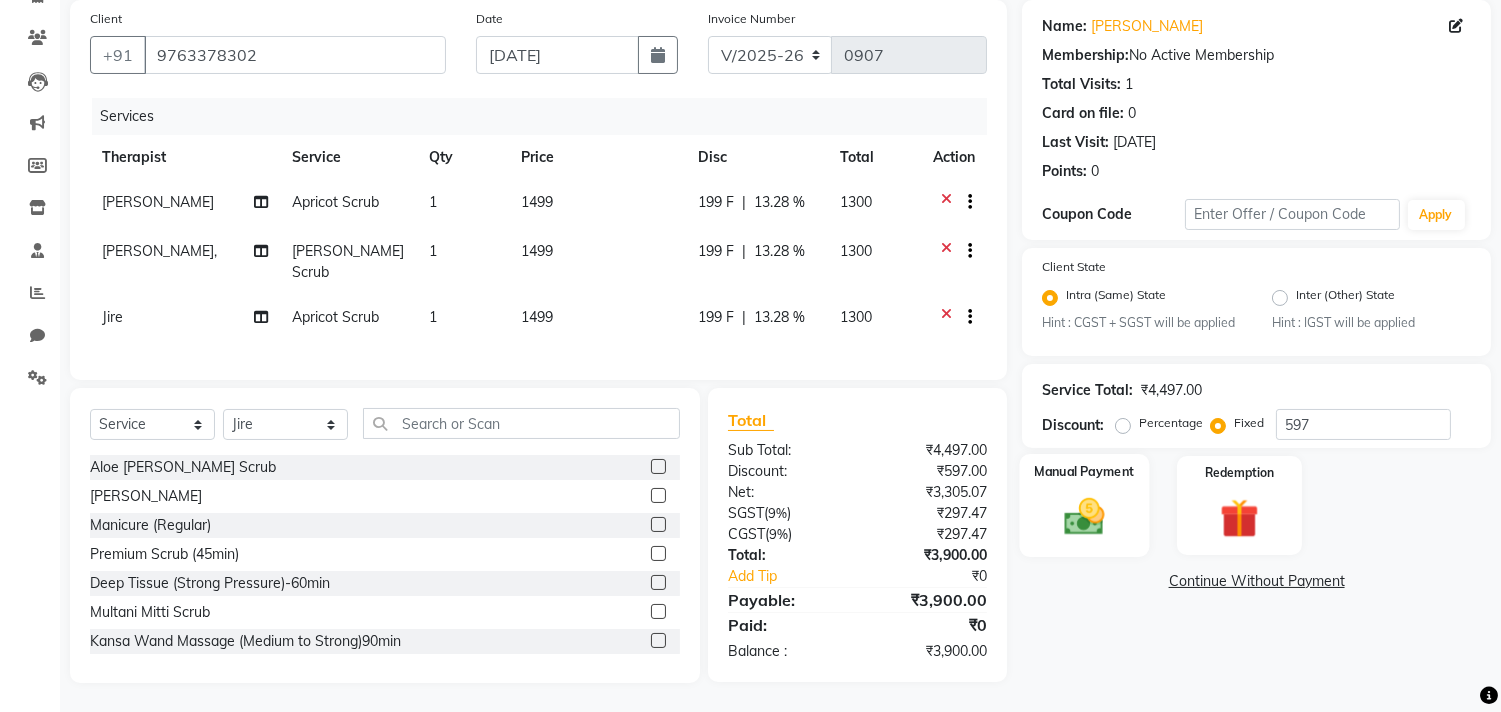 click 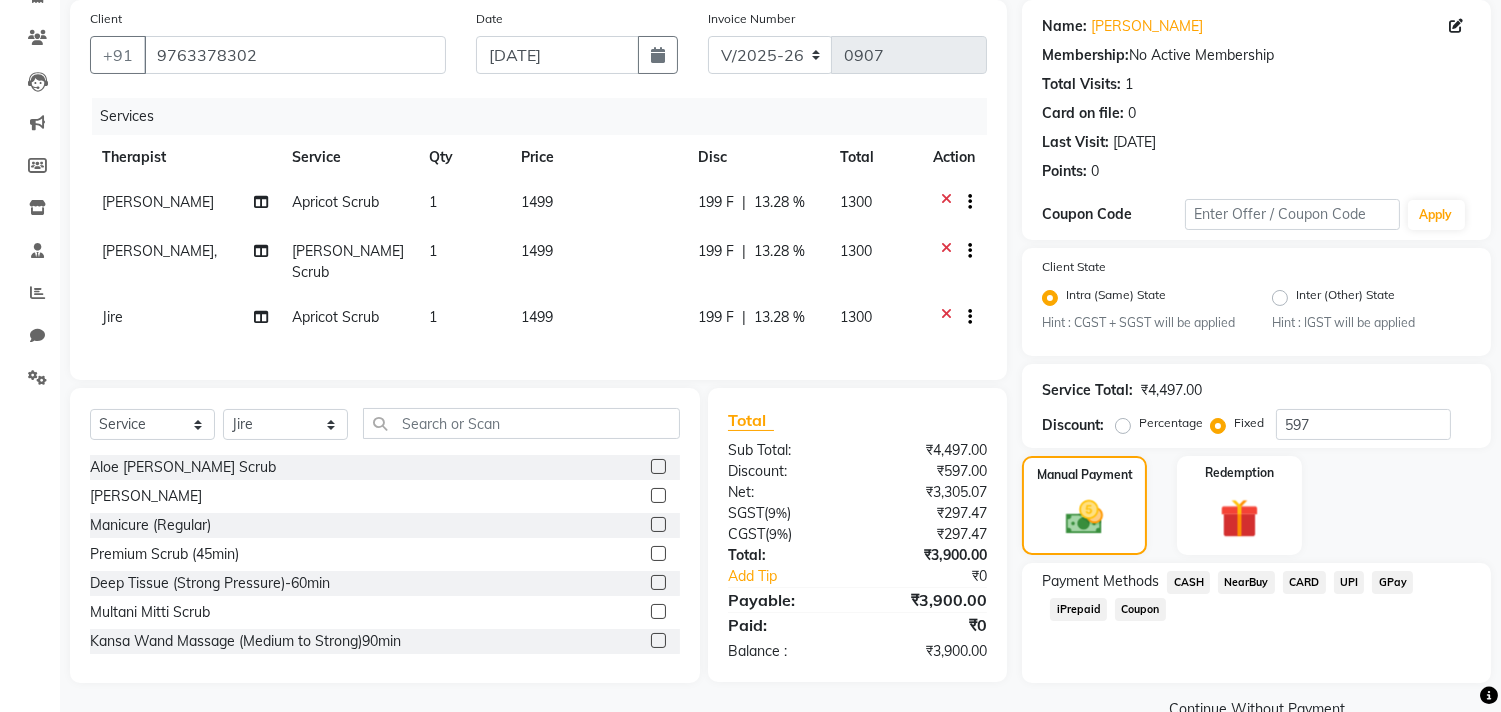 click on "CARD" 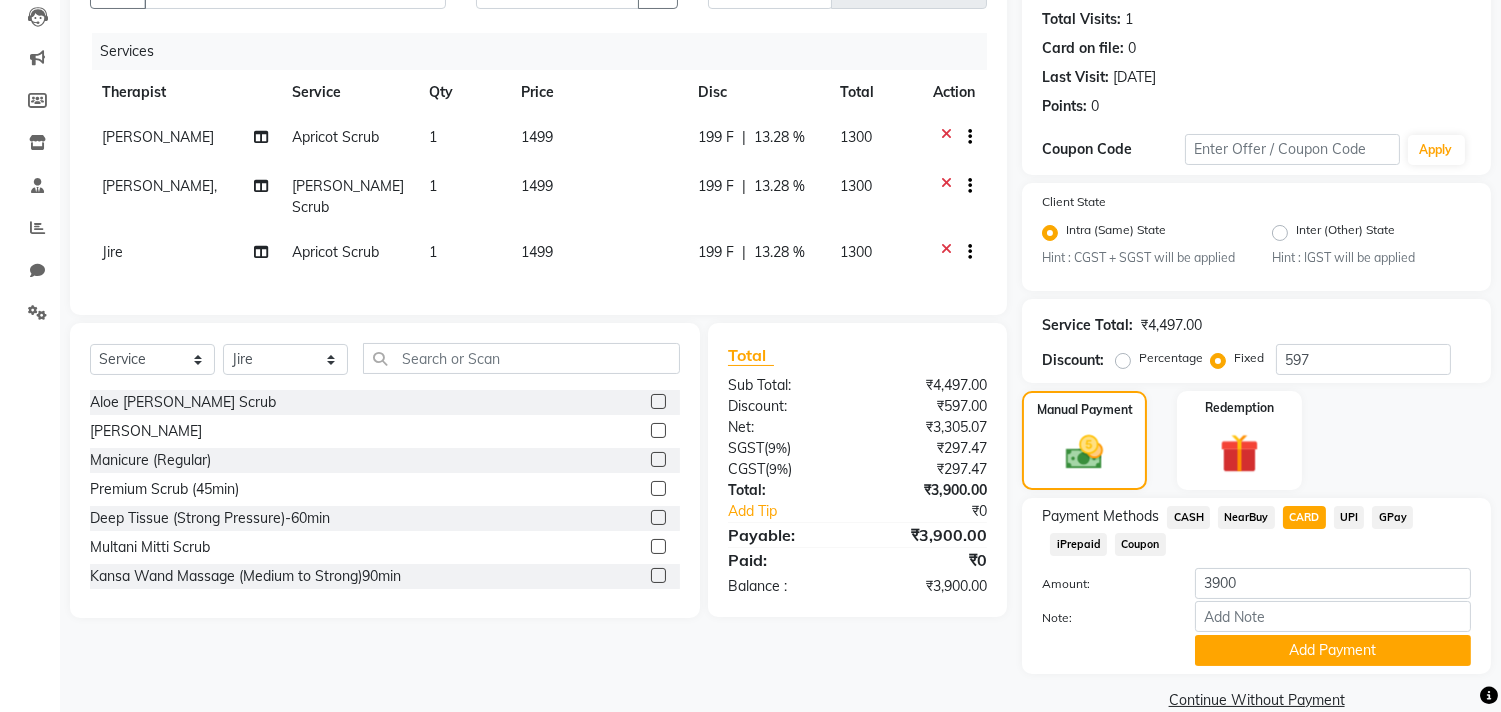 scroll, scrollTop: 248, scrollLeft: 0, axis: vertical 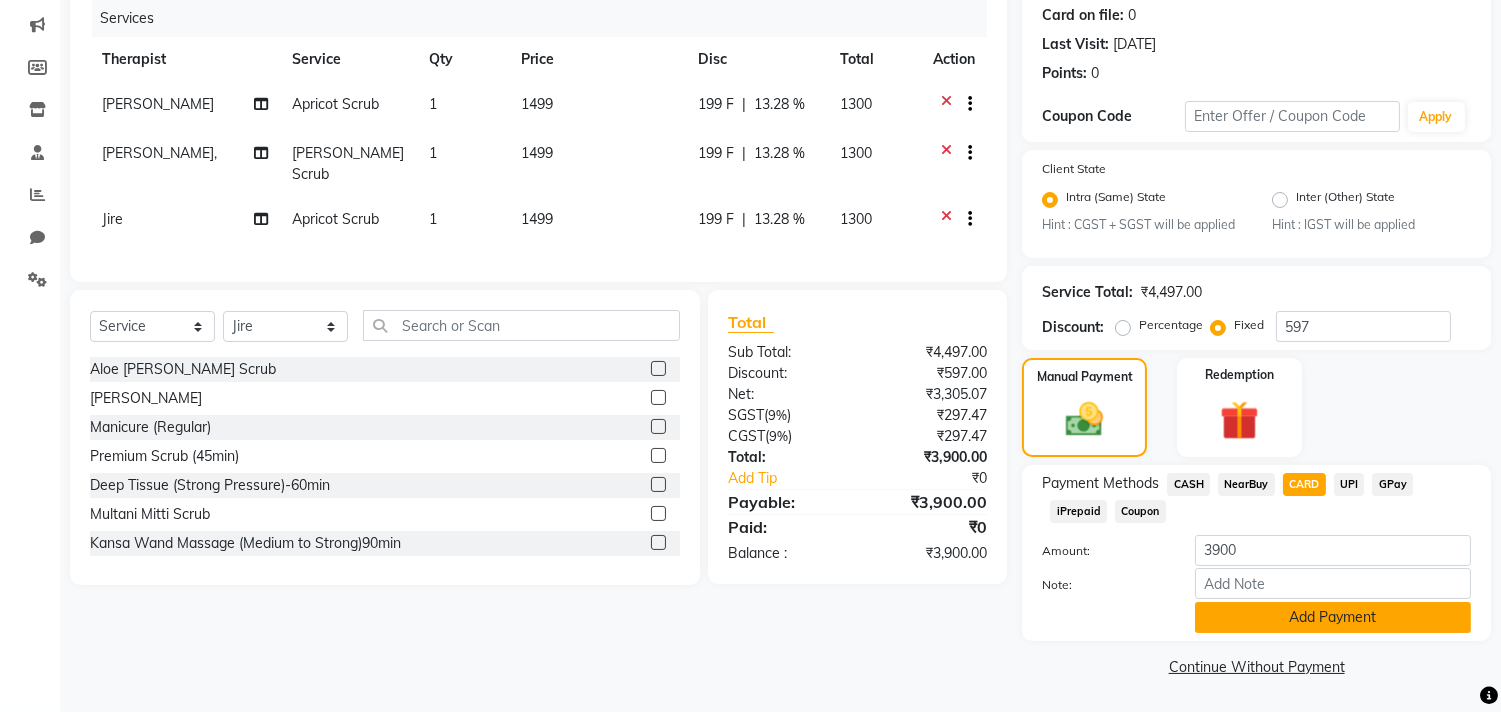 click on "Add Payment" 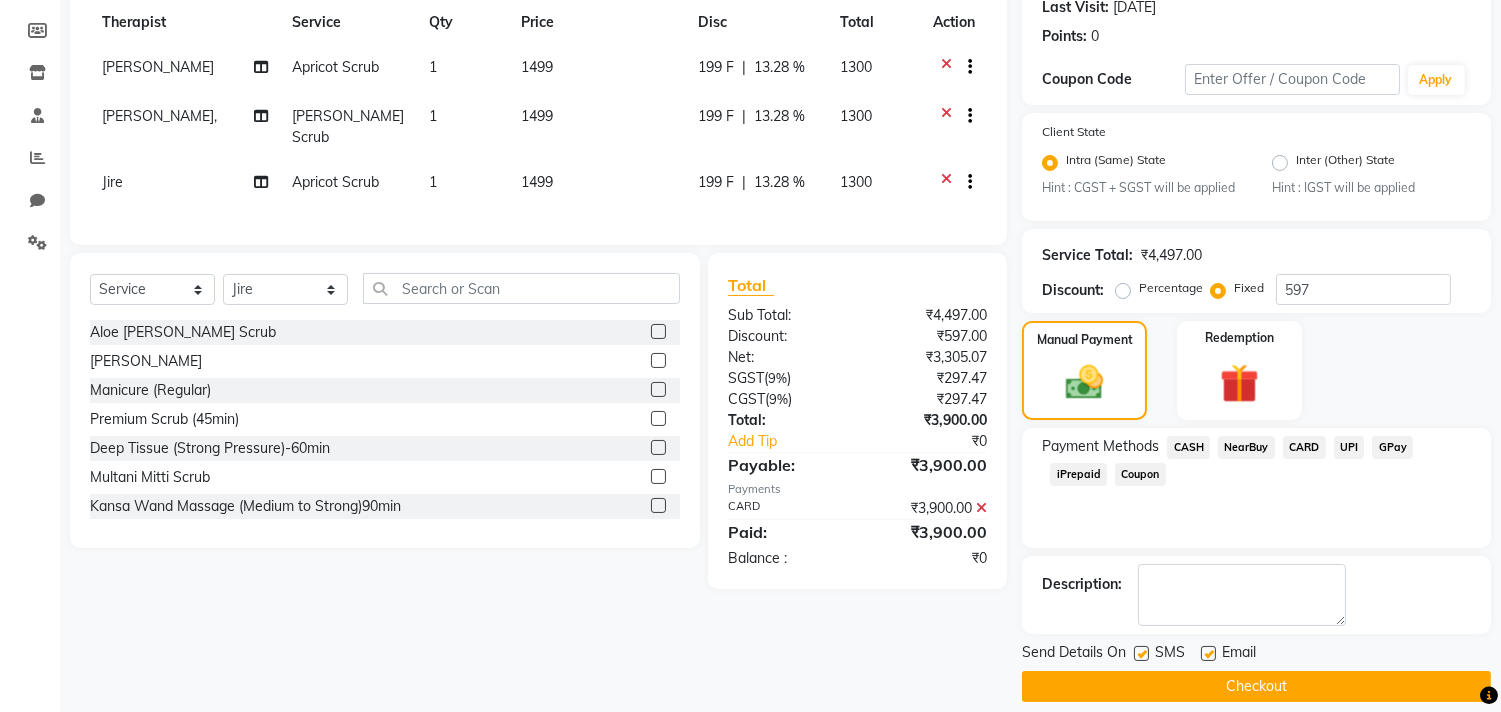scroll, scrollTop: 305, scrollLeft: 0, axis: vertical 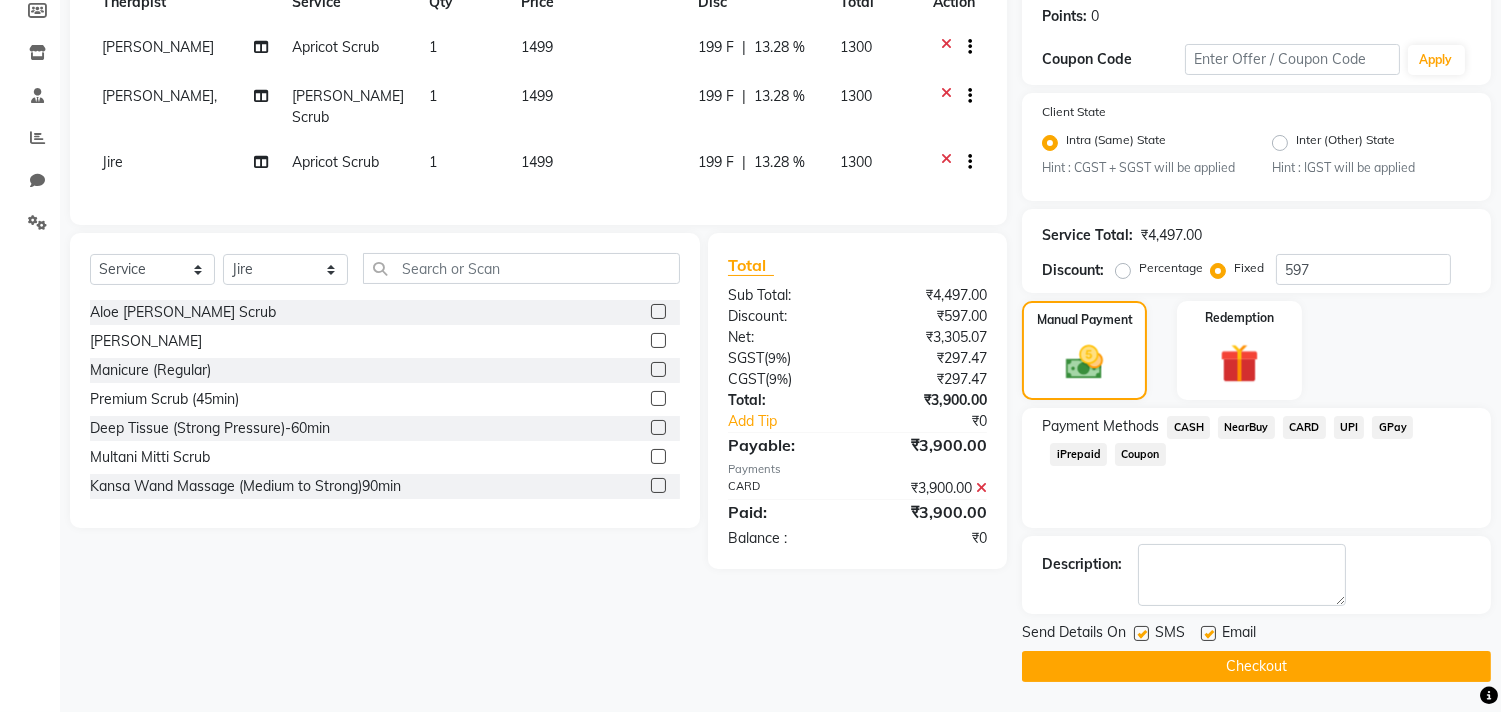 click on "Checkout" 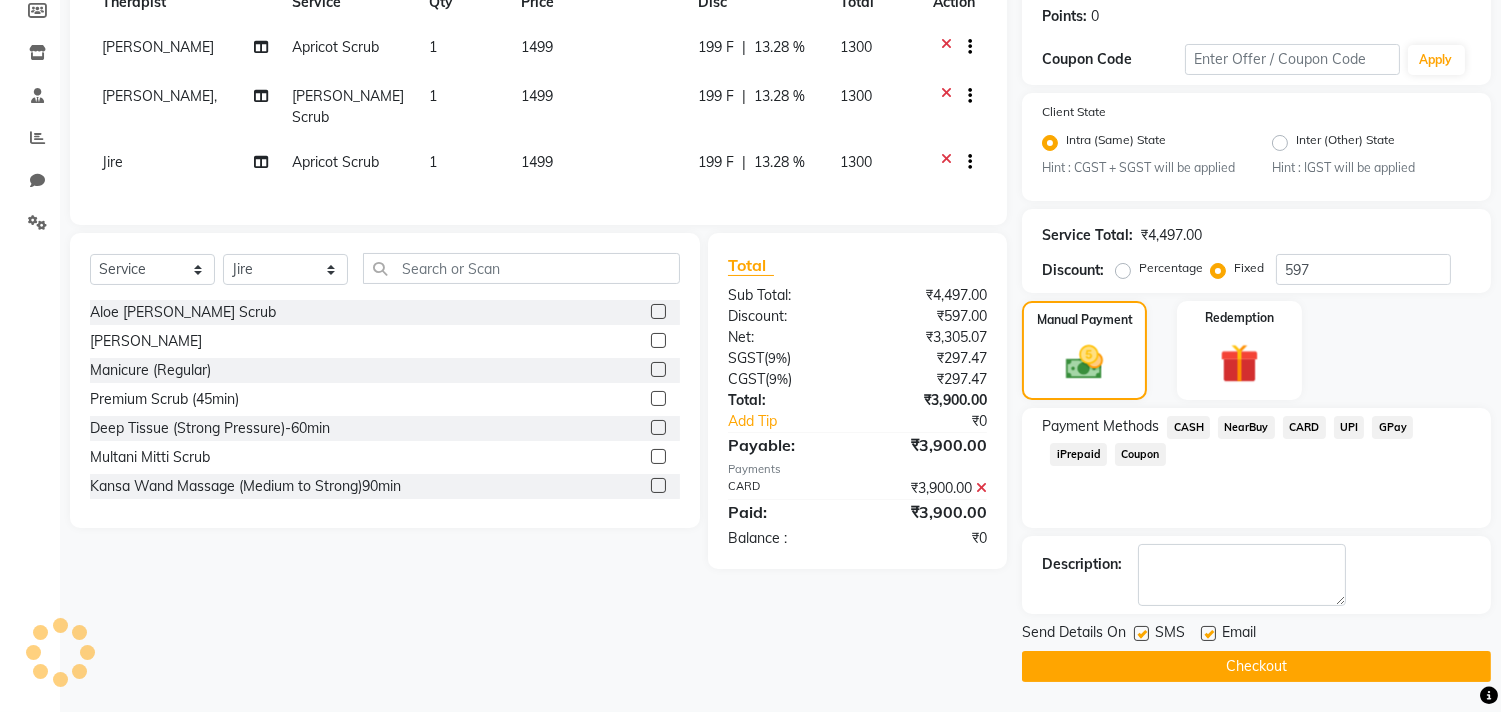 drag, startPoint x: 1098, startPoint y: 670, endPoint x: 1110, endPoint y: 670, distance: 12 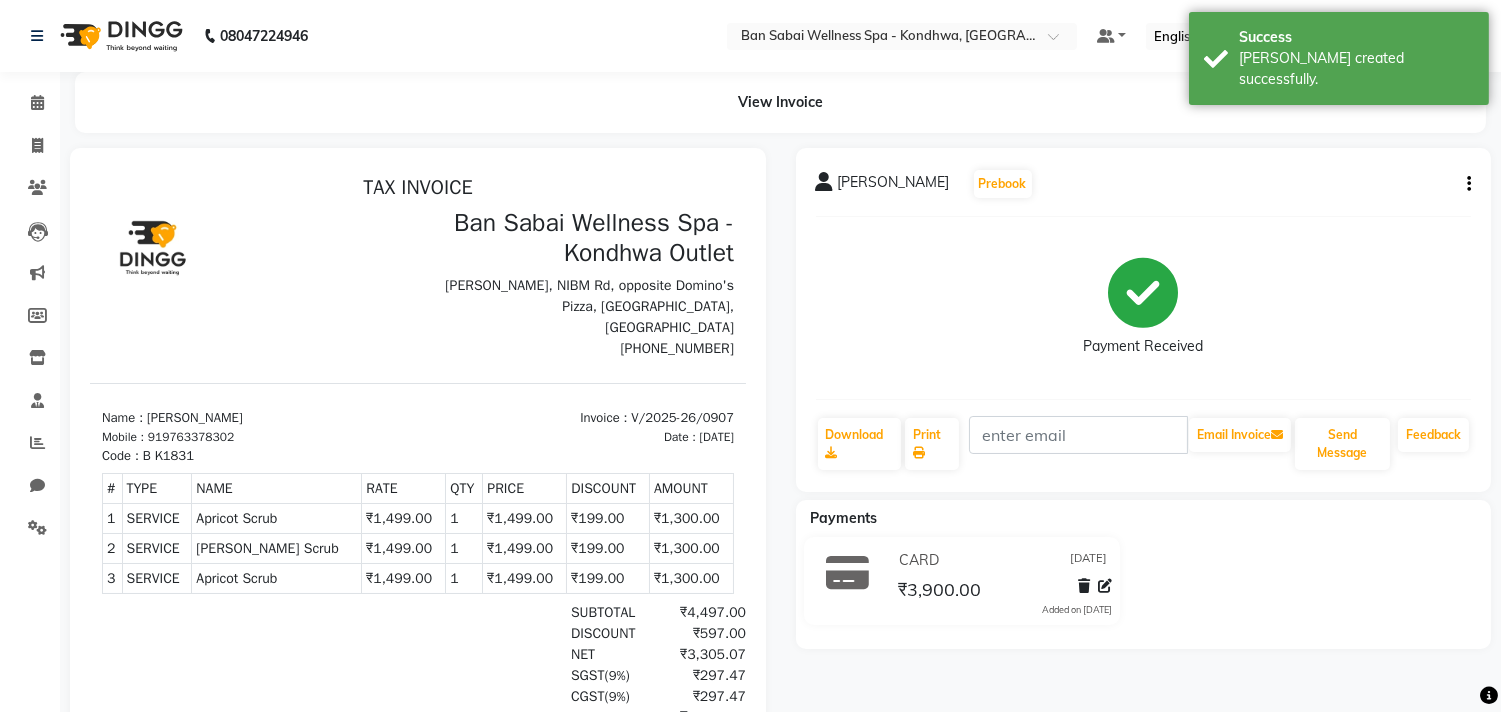 scroll, scrollTop: 0, scrollLeft: 0, axis: both 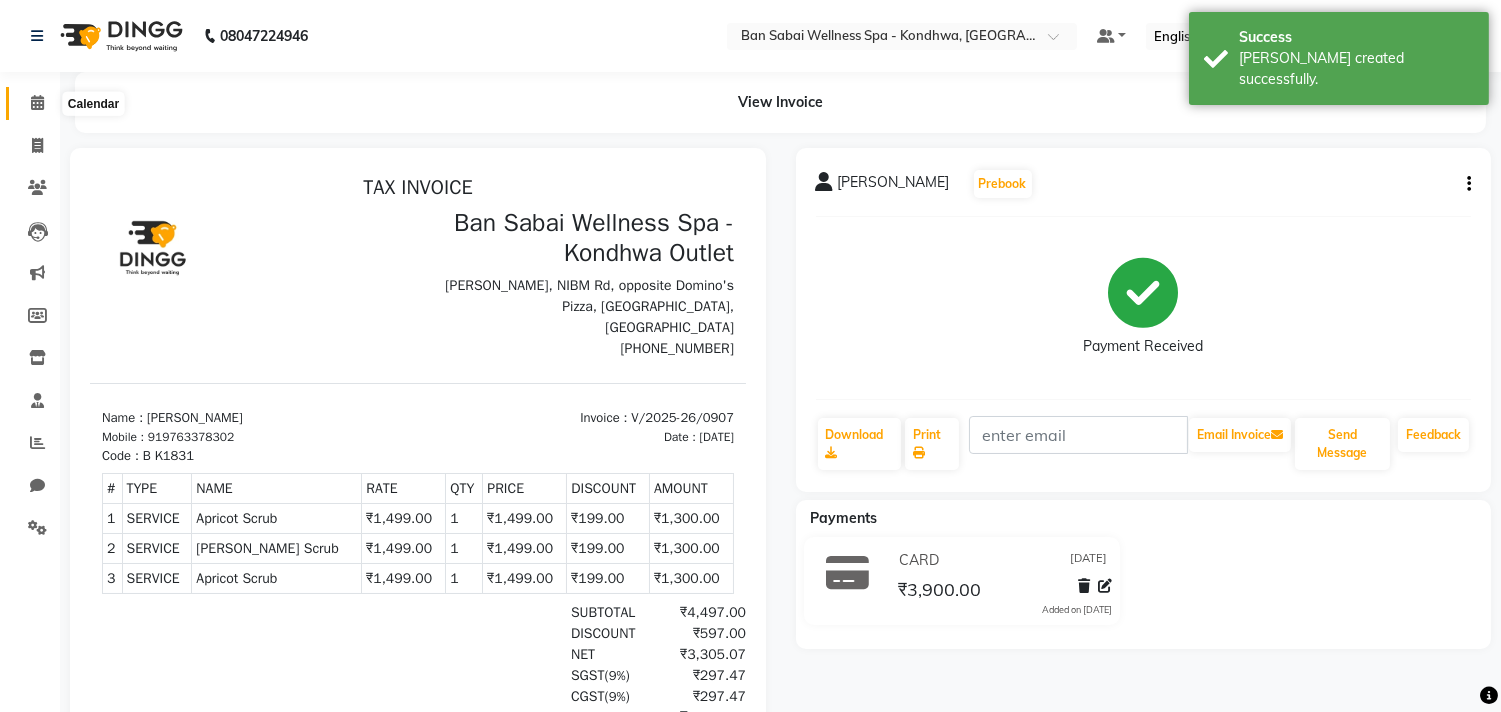 click 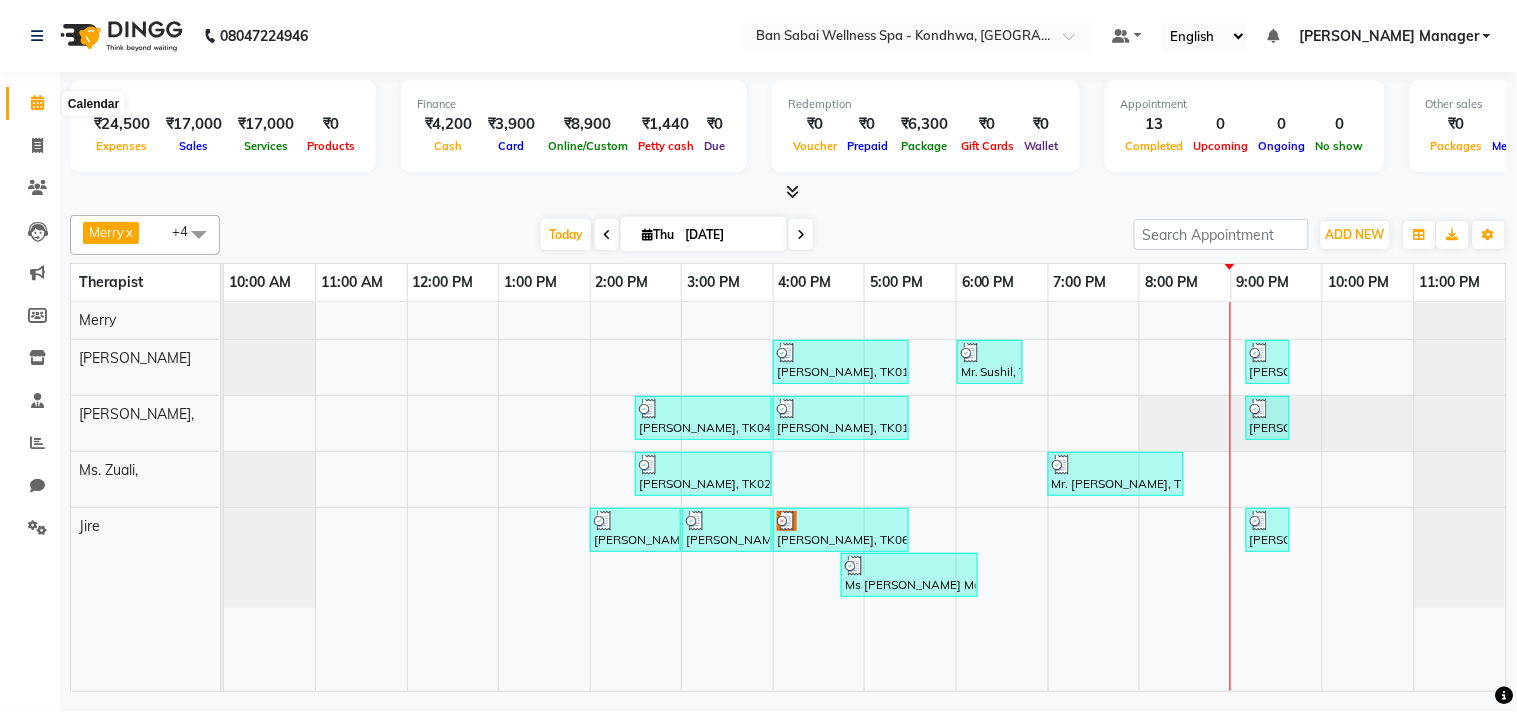 click 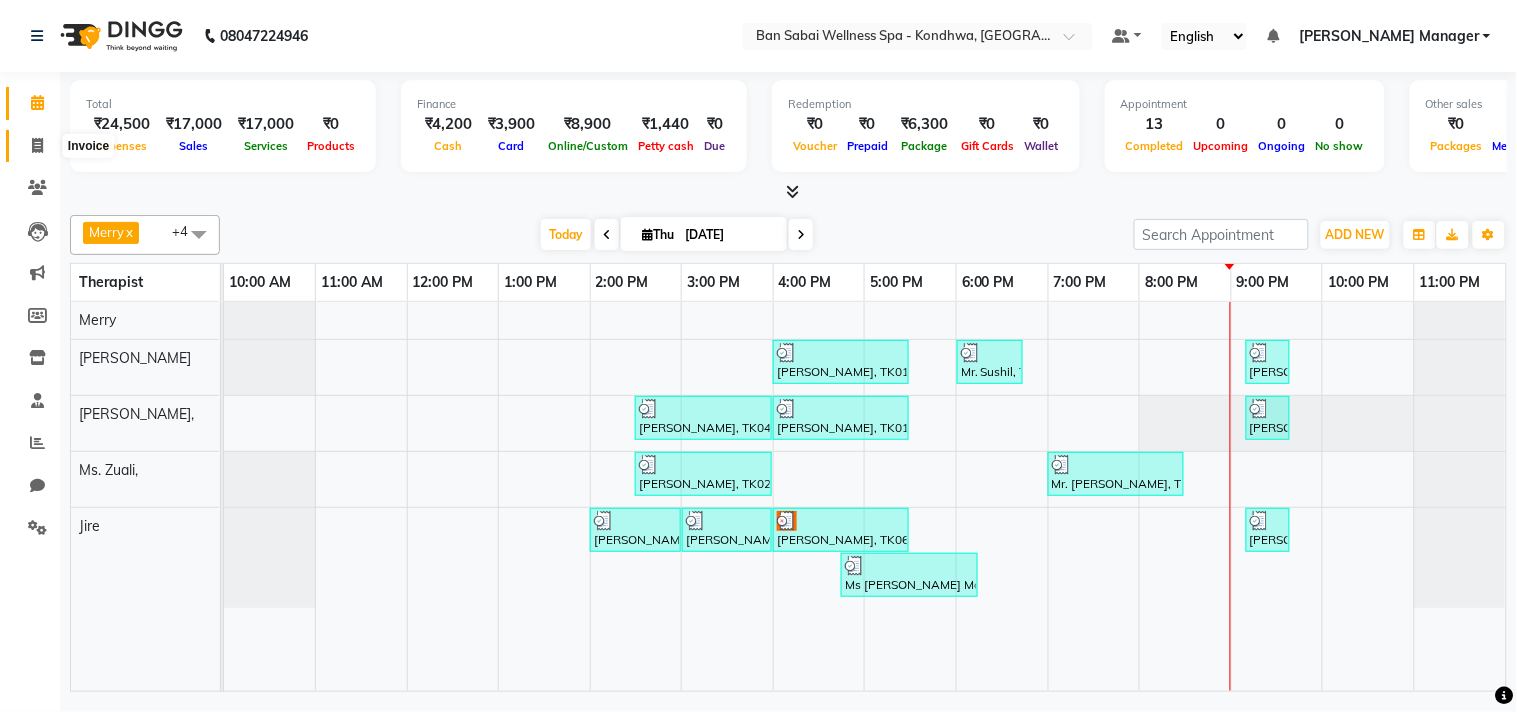 click 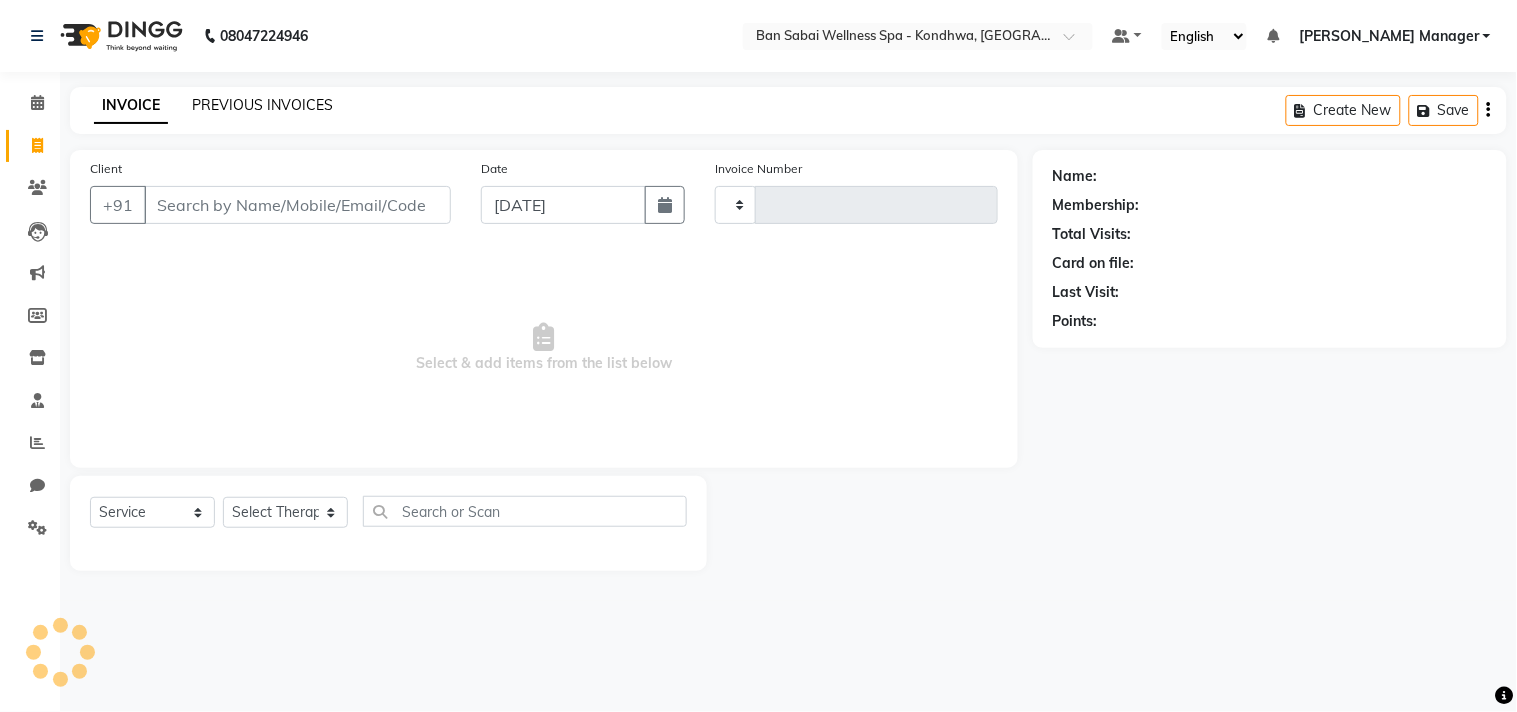 type on "0908" 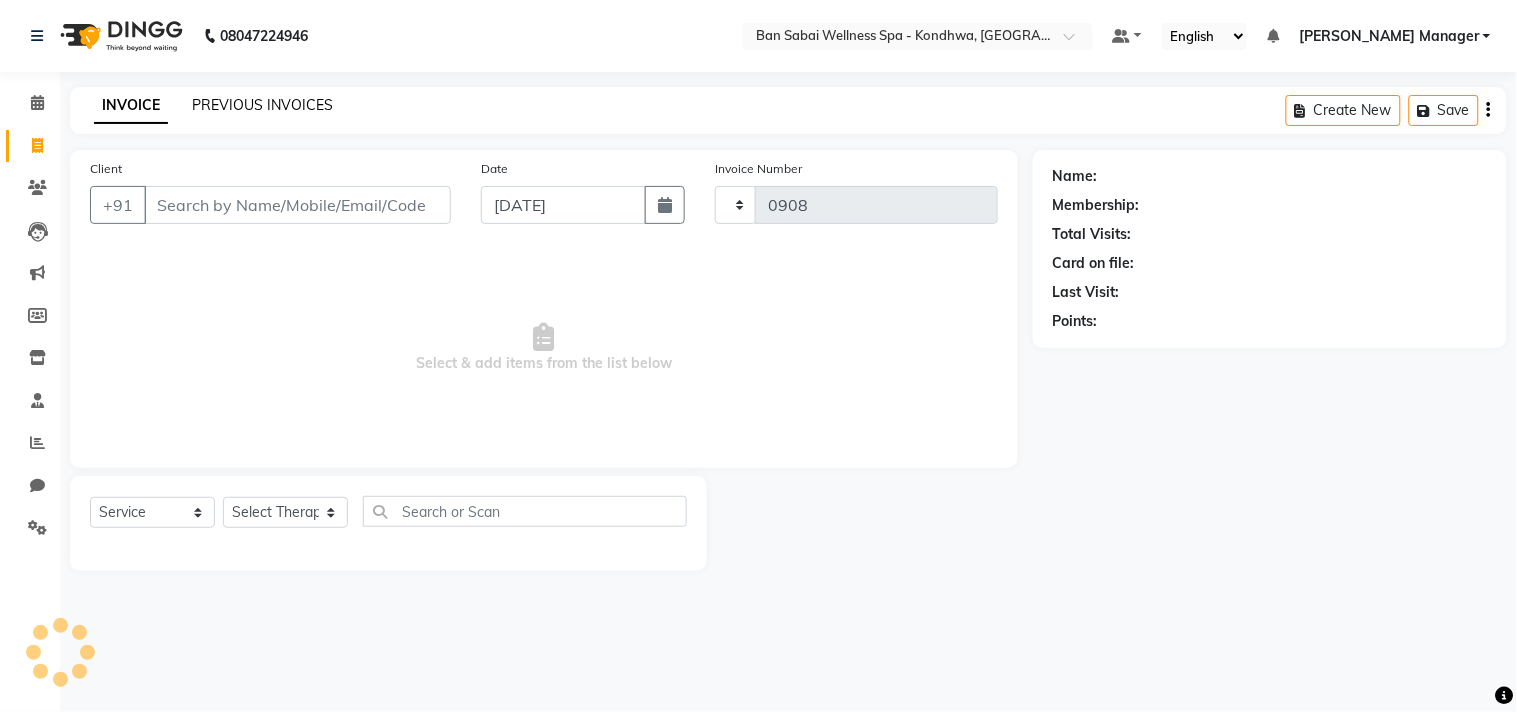 select on "8227" 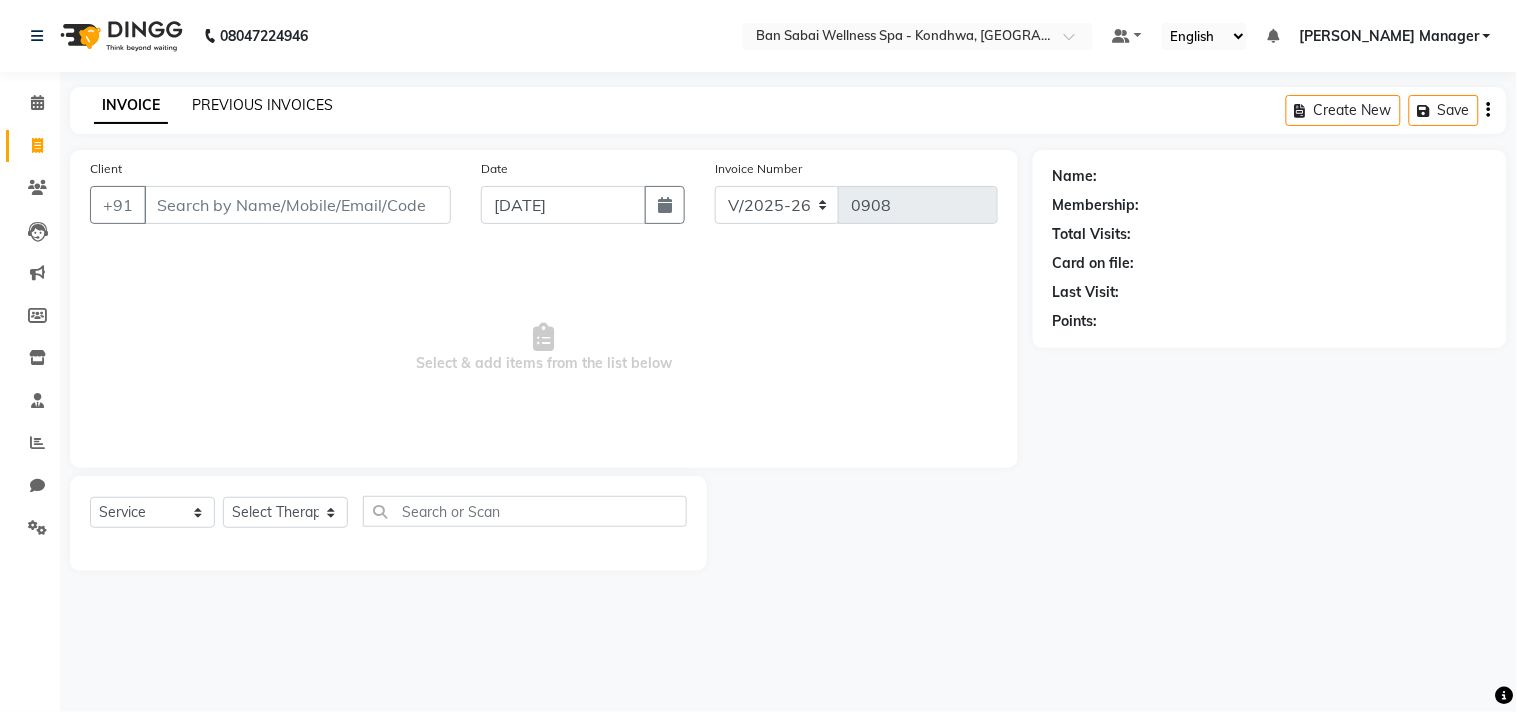 click on "PREVIOUS INVOICES" 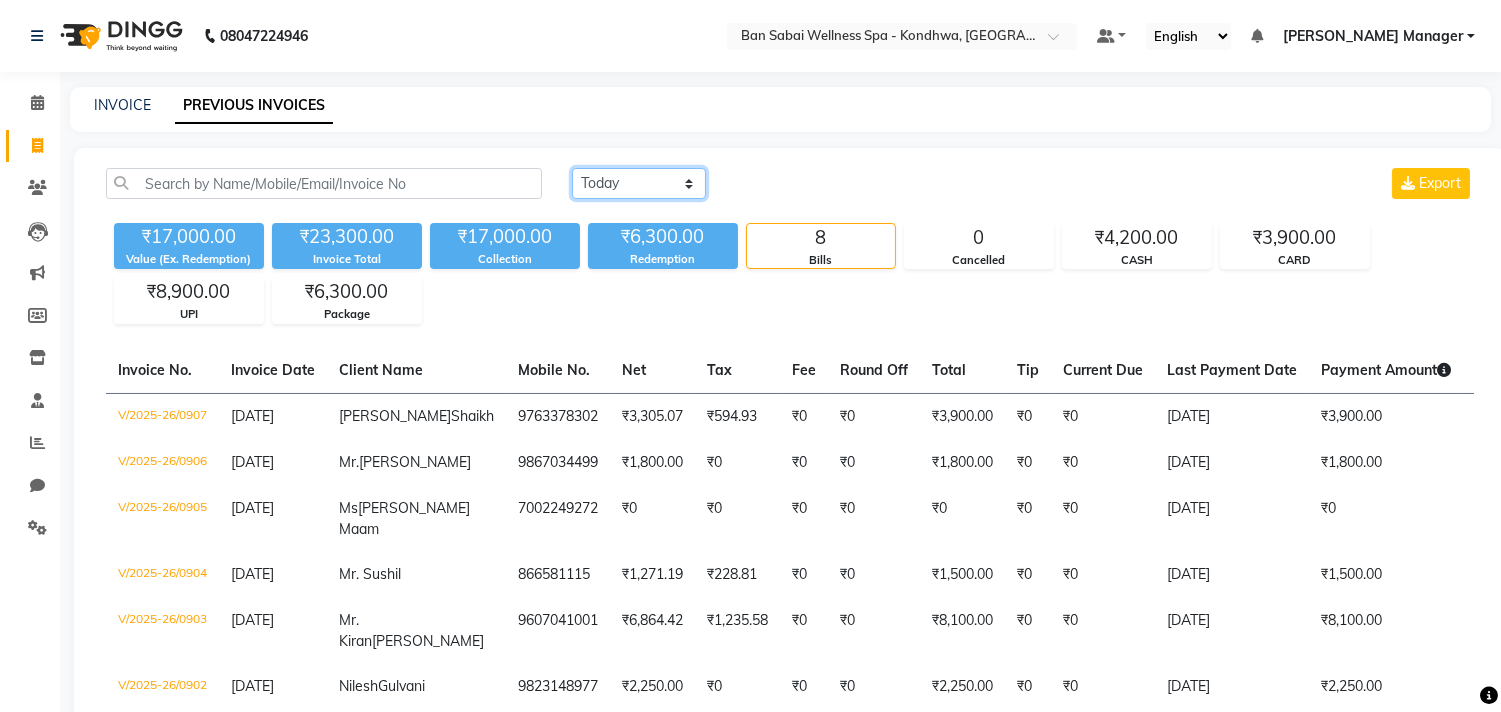 click on "[DATE] [DATE] Custom Range" 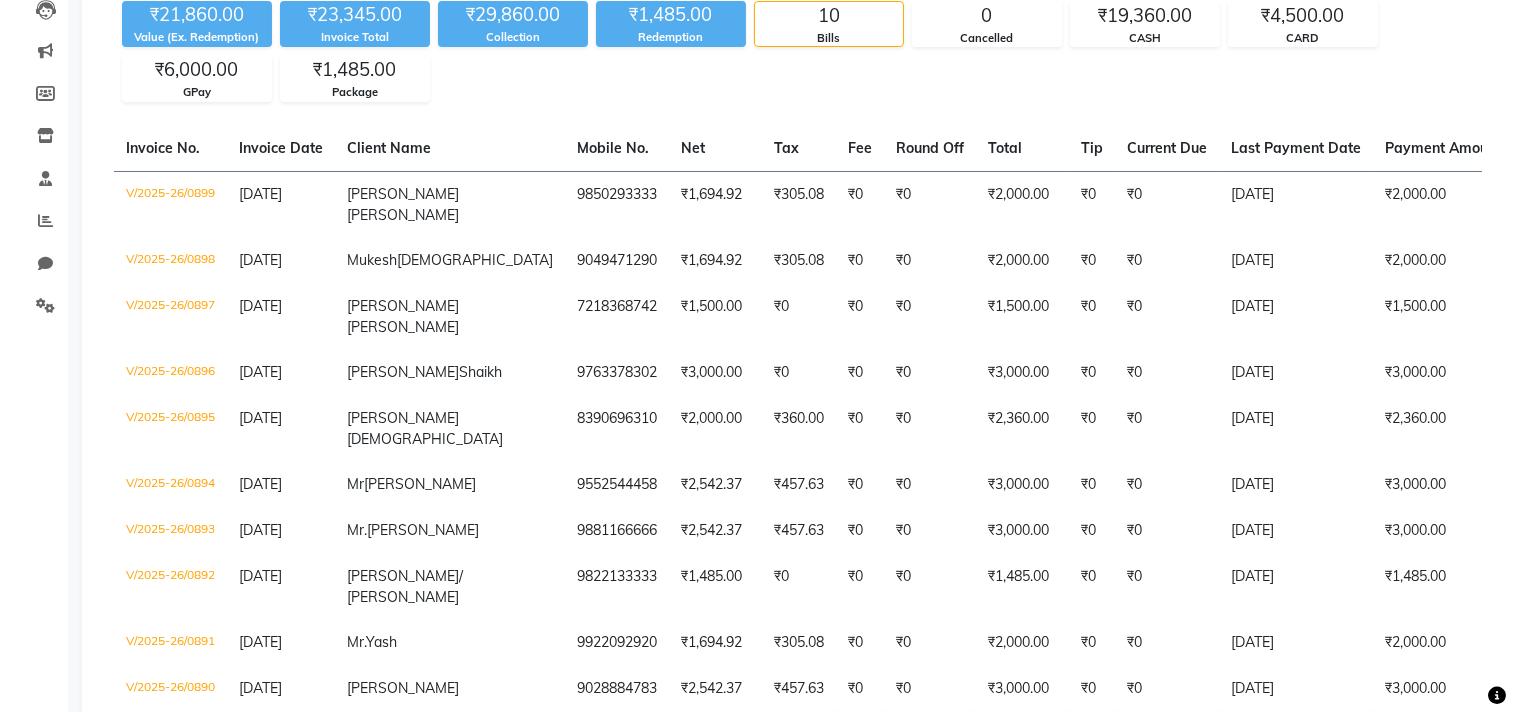 scroll, scrollTop: 0, scrollLeft: 0, axis: both 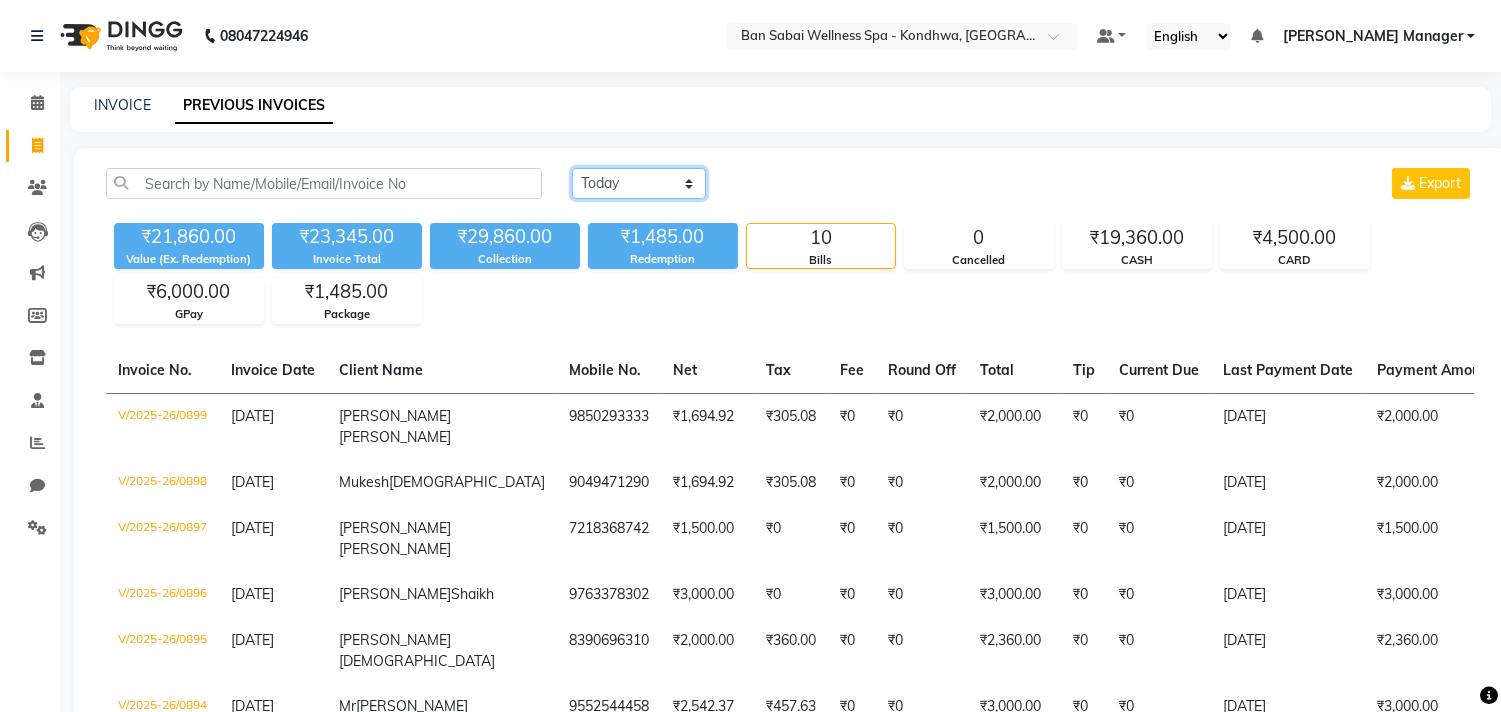 click on "[DATE] [DATE] Custom Range" 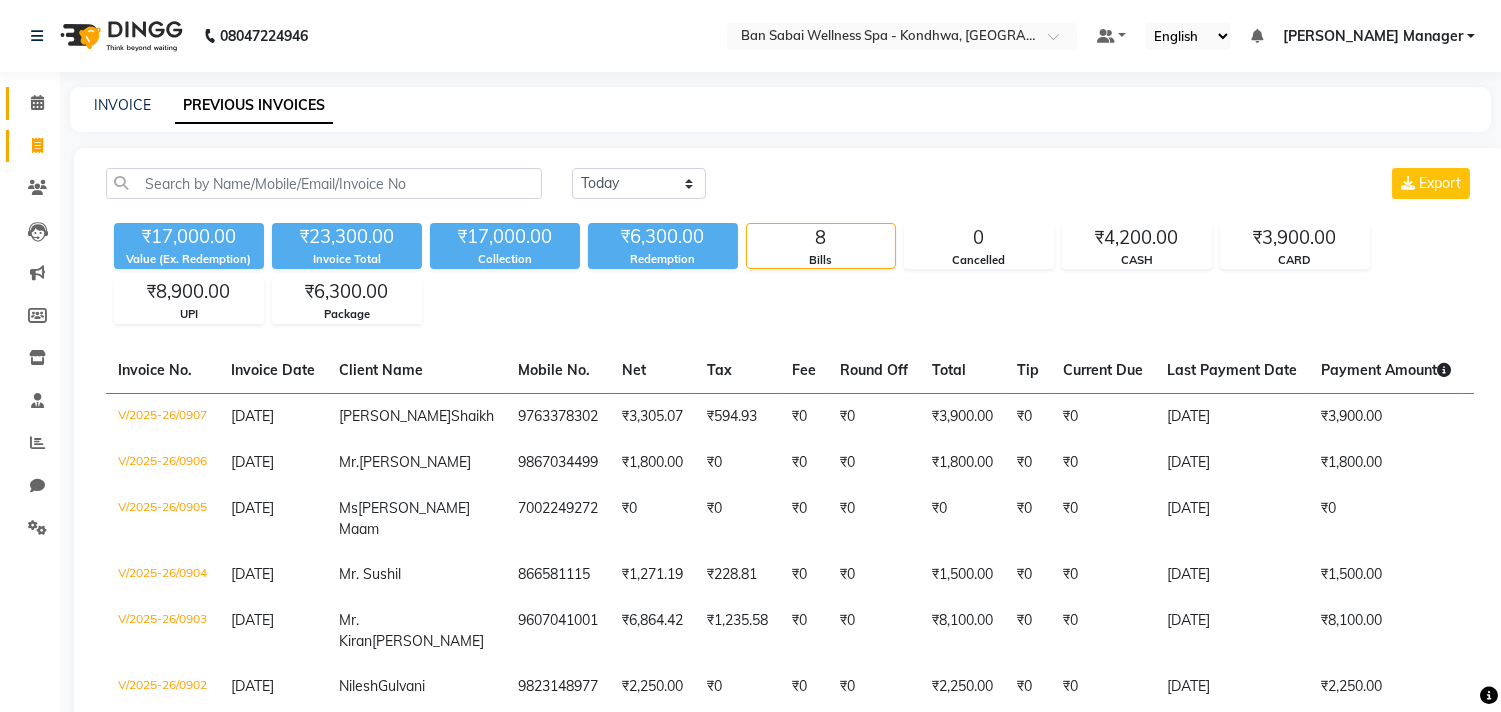 click on "Calendar" 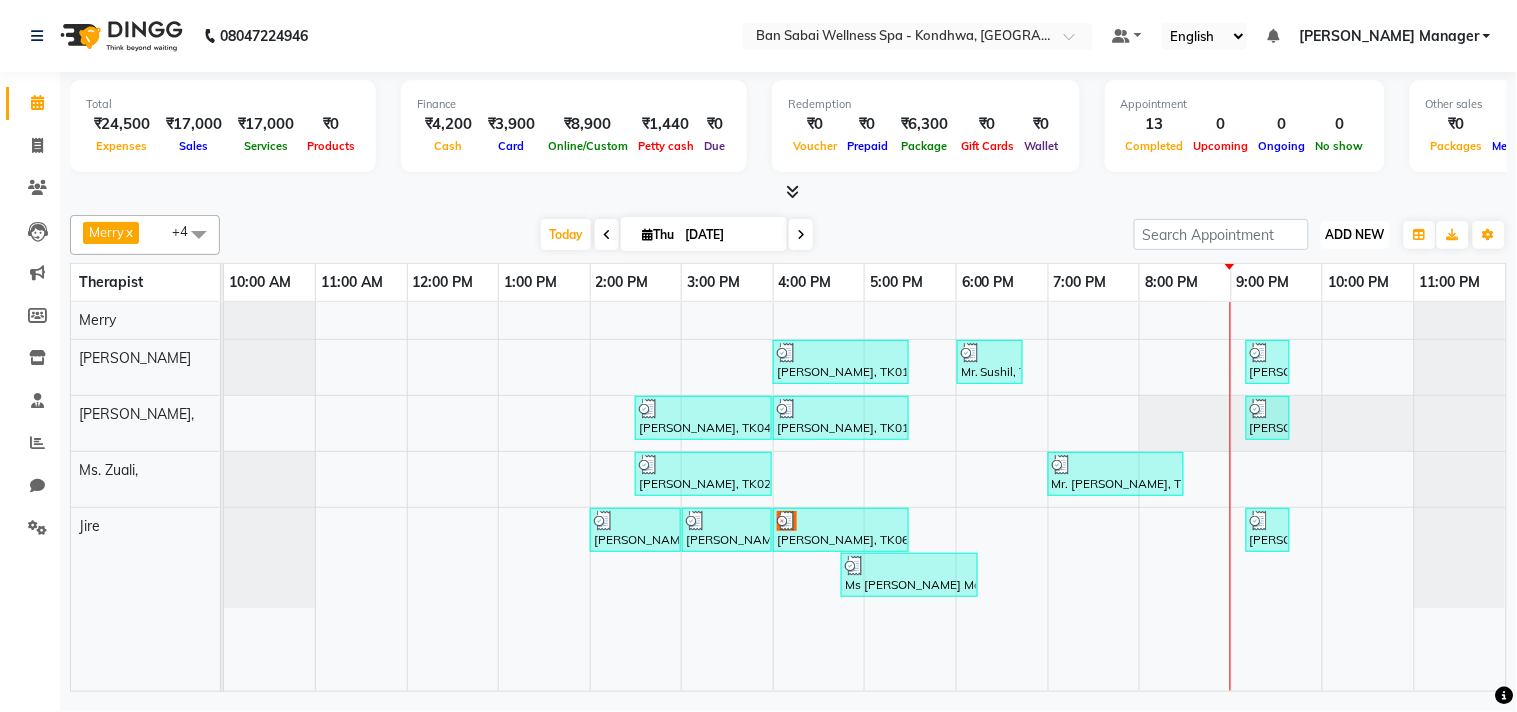 click on "ADD NEW" at bounding box center [1355, 234] 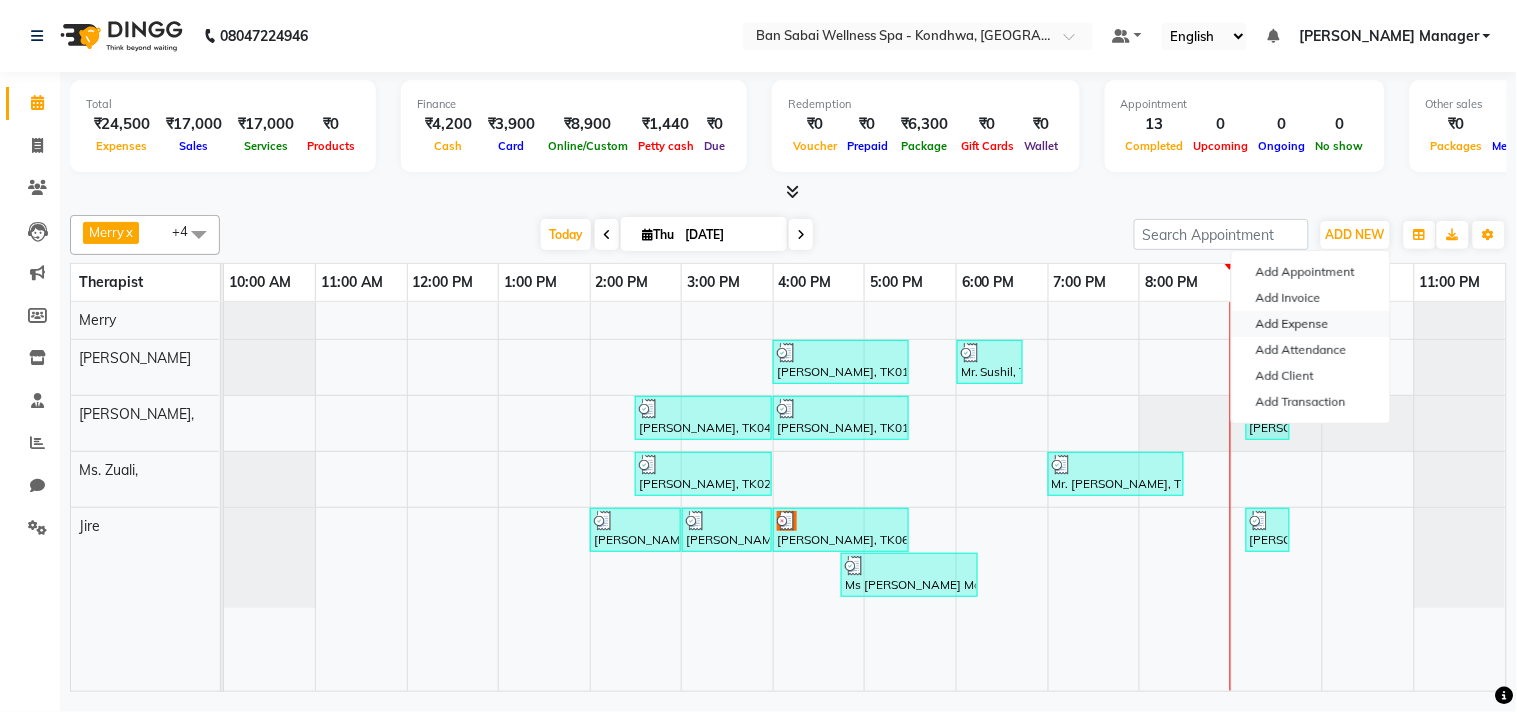 click on "Add Expense" at bounding box center [1311, 324] 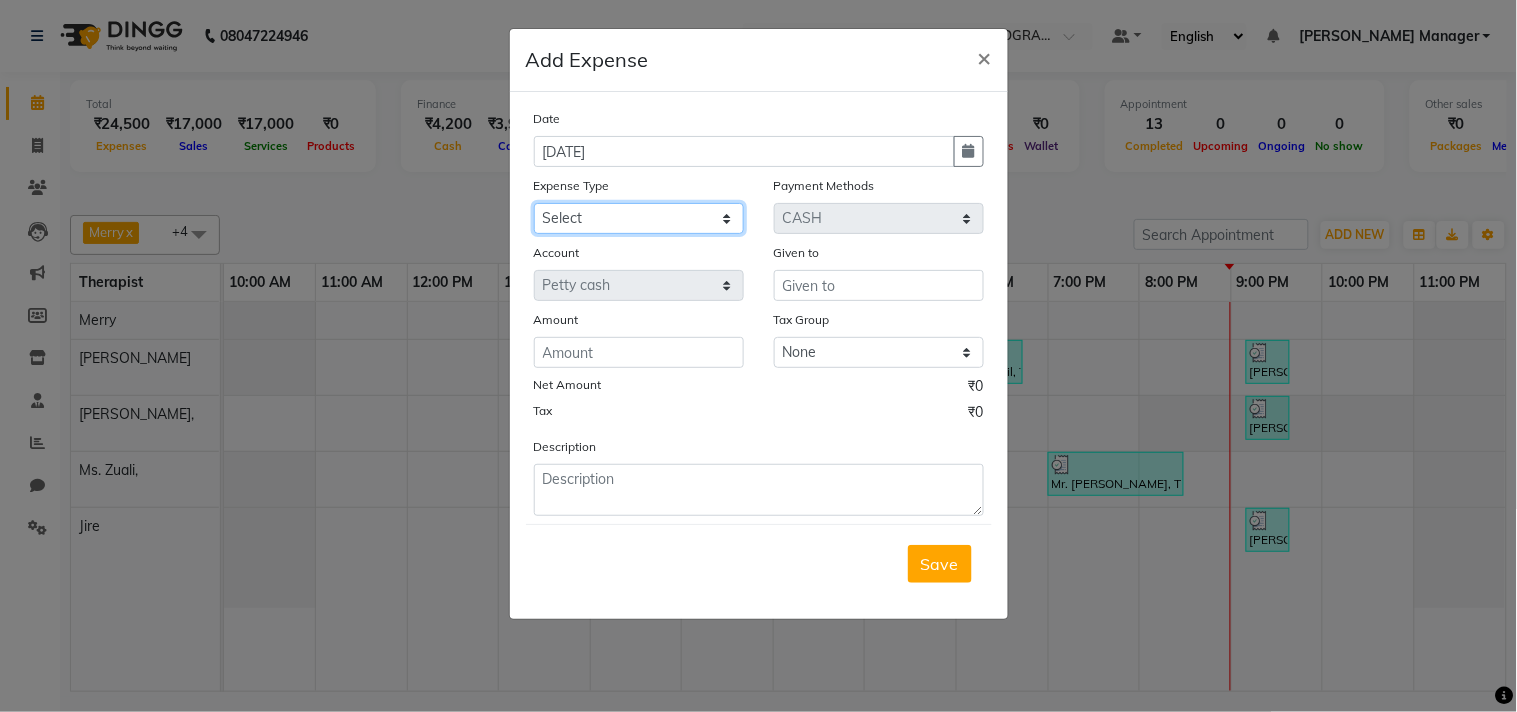 click on "Select Advance Salary Bank charges birthday cake birthday gifts Car maintenance  Cash transfer to bank Cash transfer to hub Client Snacks Clinical charges D Mart Equipment Event Taxi fare Fuel Govt fee Incentive Insurance International purchase Laundry Loan Repayment Maintenance Marketing Miscellaneous MRA Muddha chair Other Over time Pantry Product Rent Salary Staff Snacks Tax Tea & Refreshment upselling Utilities water bill" 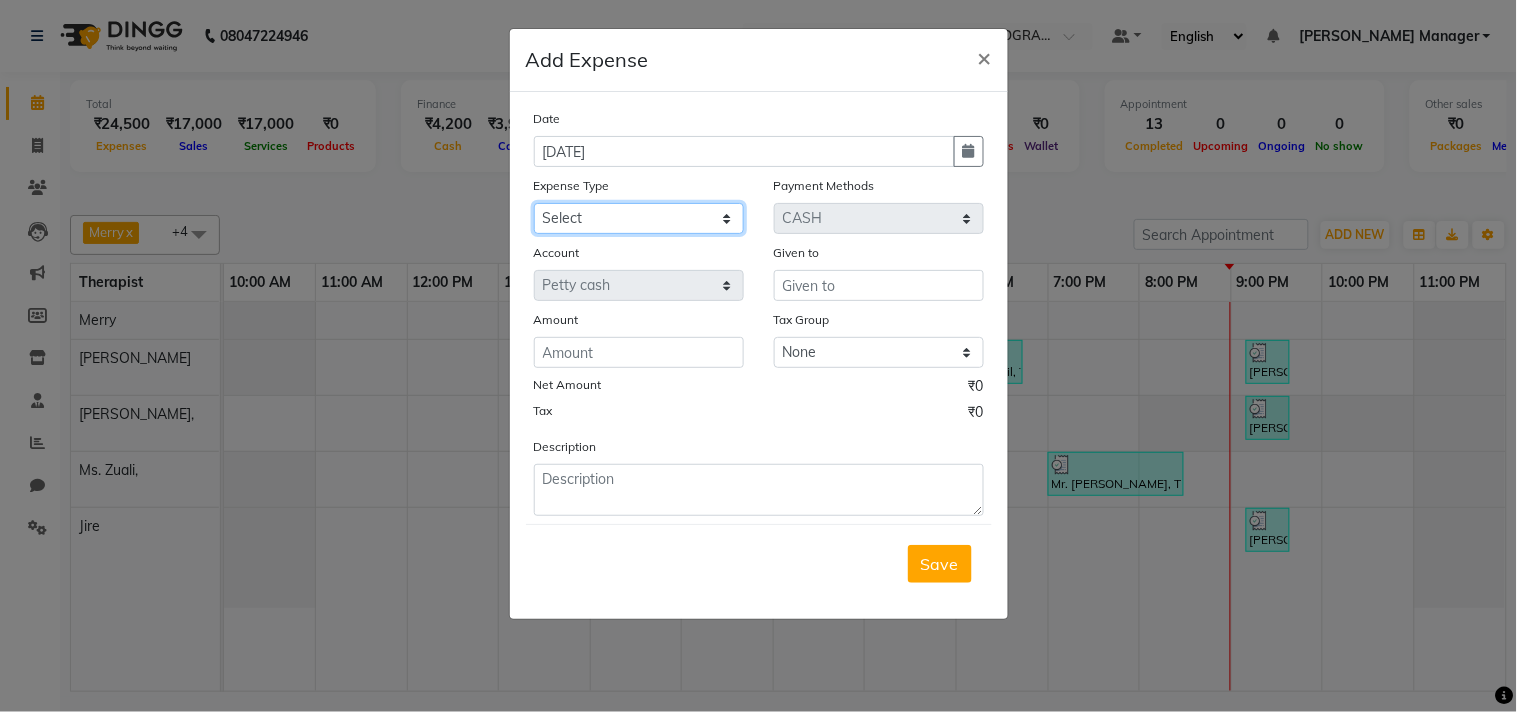 select on "22223" 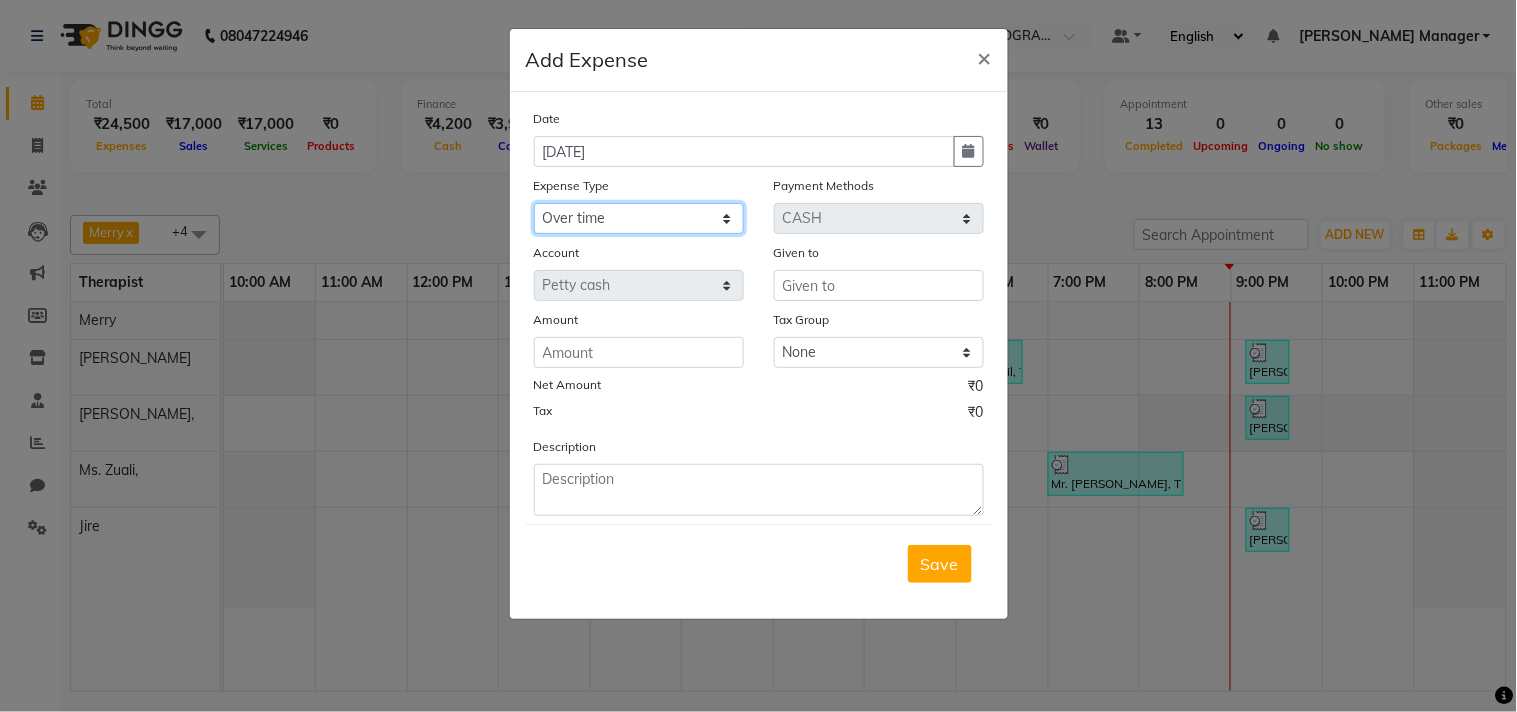 click on "Select Advance Salary Bank charges birthday cake birthday gifts Car maintenance  Cash transfer to bank Cash transfer to hub Client Snacks Clinical charges D Mart Equipment Event Taxi fare Fuel Govt fee Incentive Insurance International purchase Laundry Loan Repayment Maintenance Marketing Miscellaneous MRA Muddha chair Other Over time Pantry Product Rent Salary Staff Snacks Tax Tea & Refreshment upselling Utilities water bill" 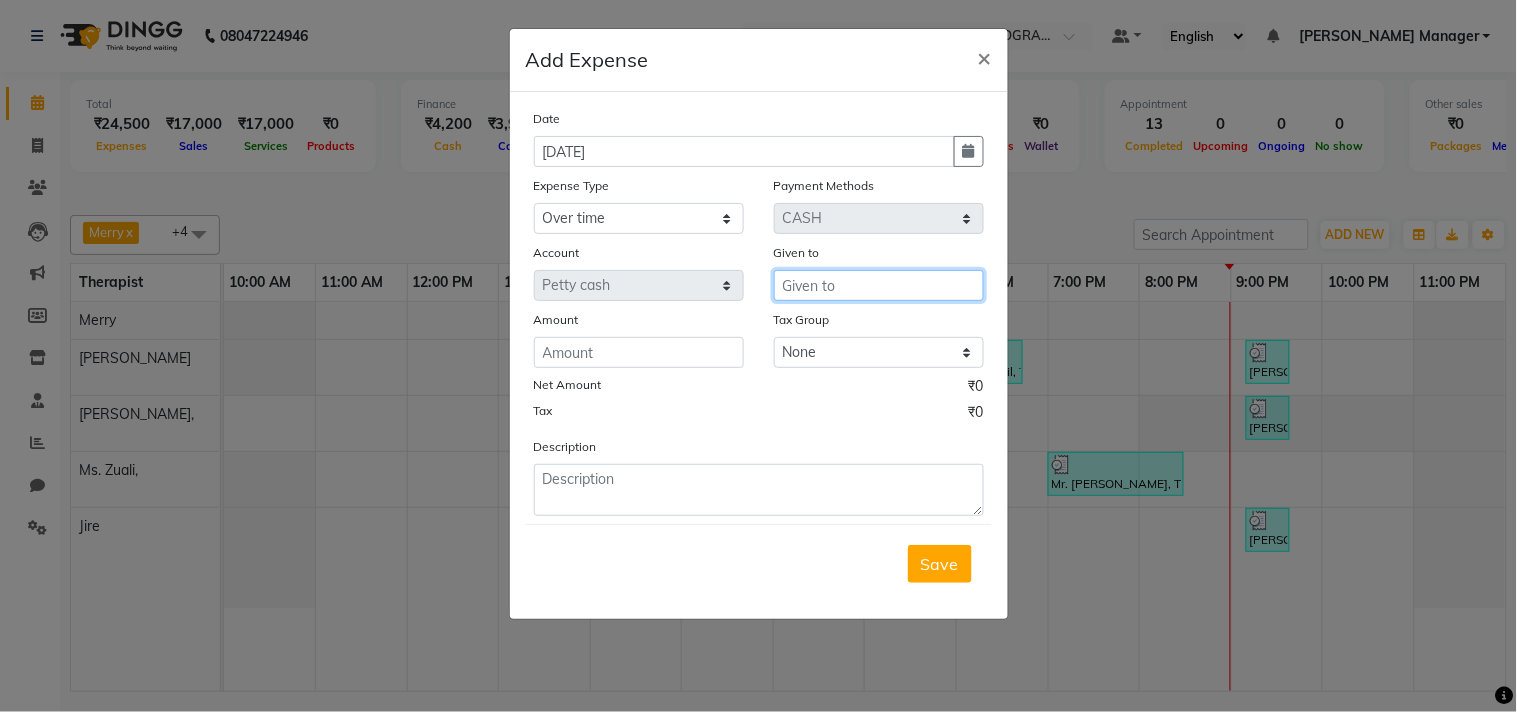 click at bounding box center [879, 285] 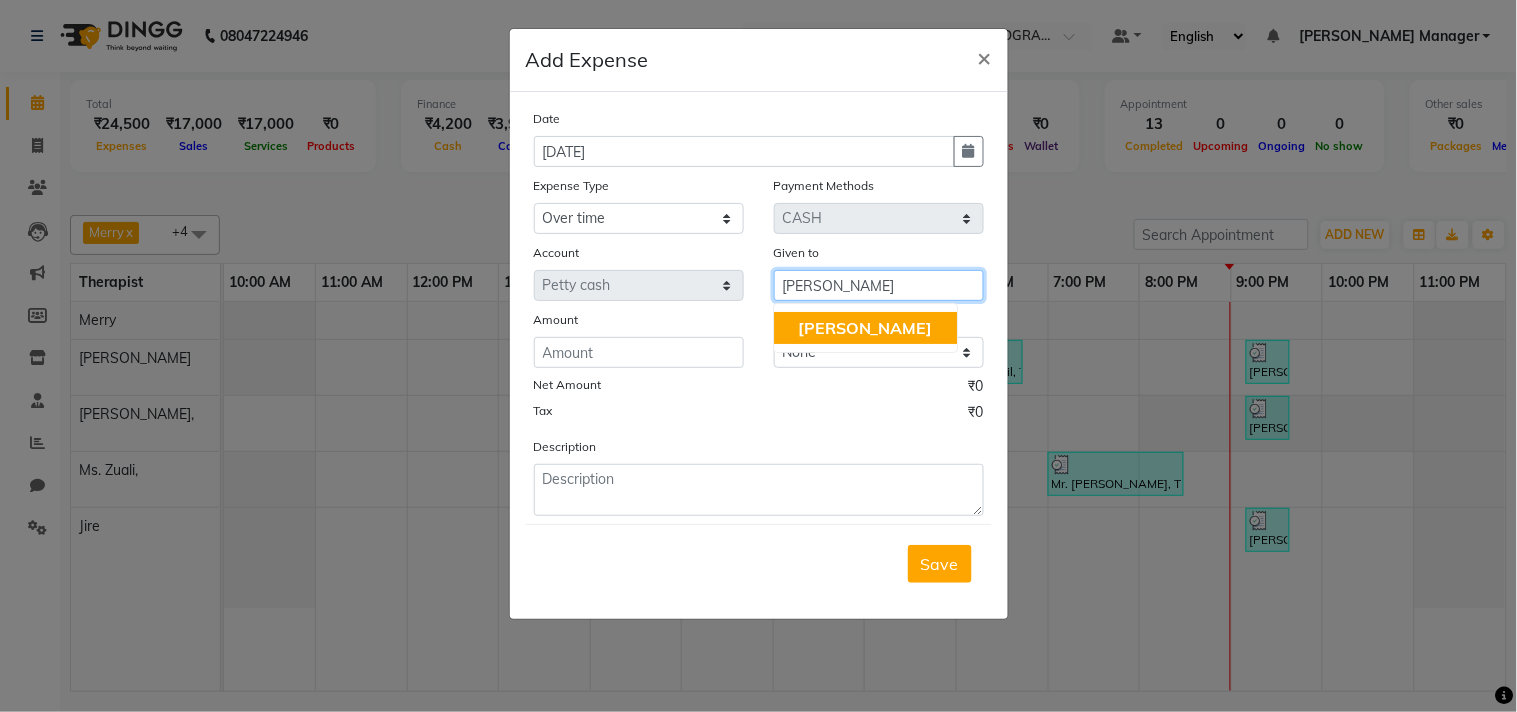 click on "[PERSON_NAME]" 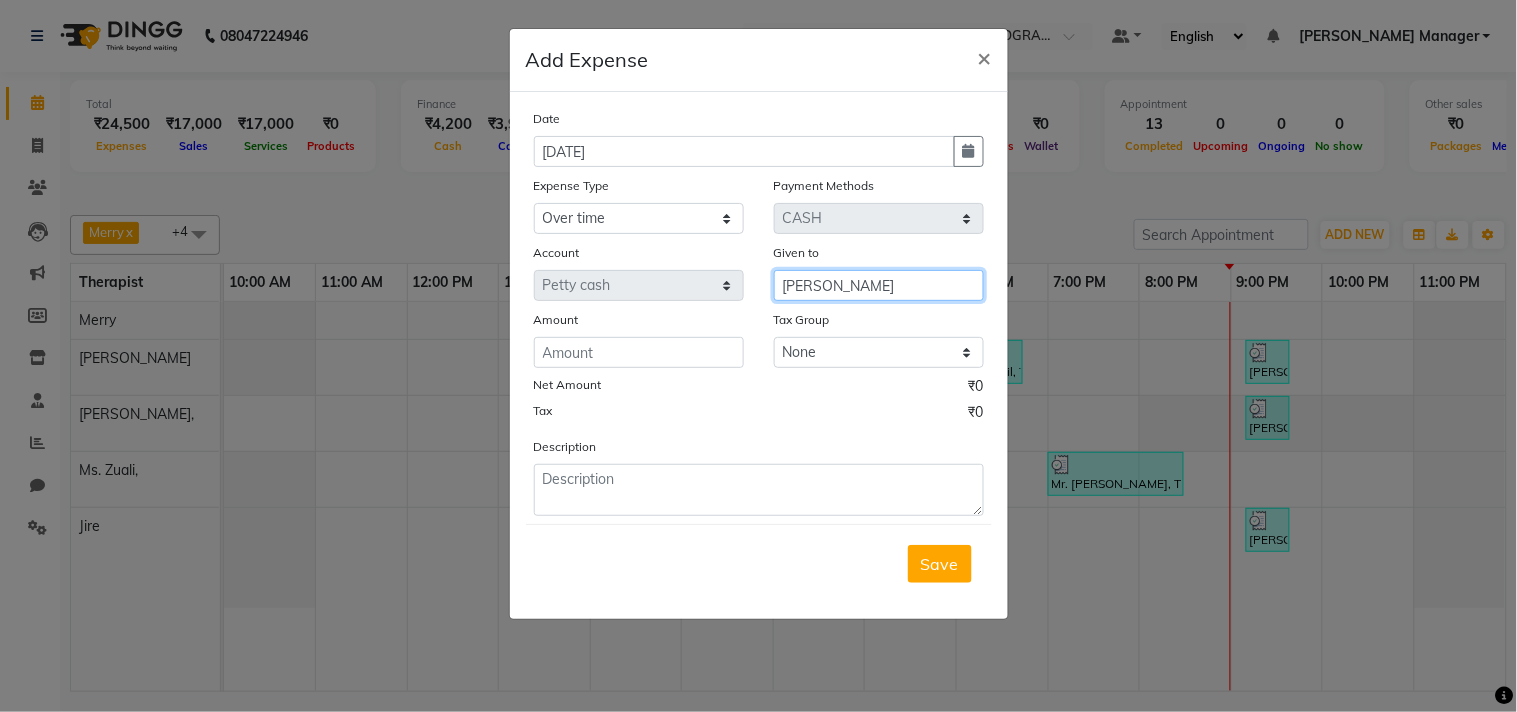 type on "[PERSON_NAME]" 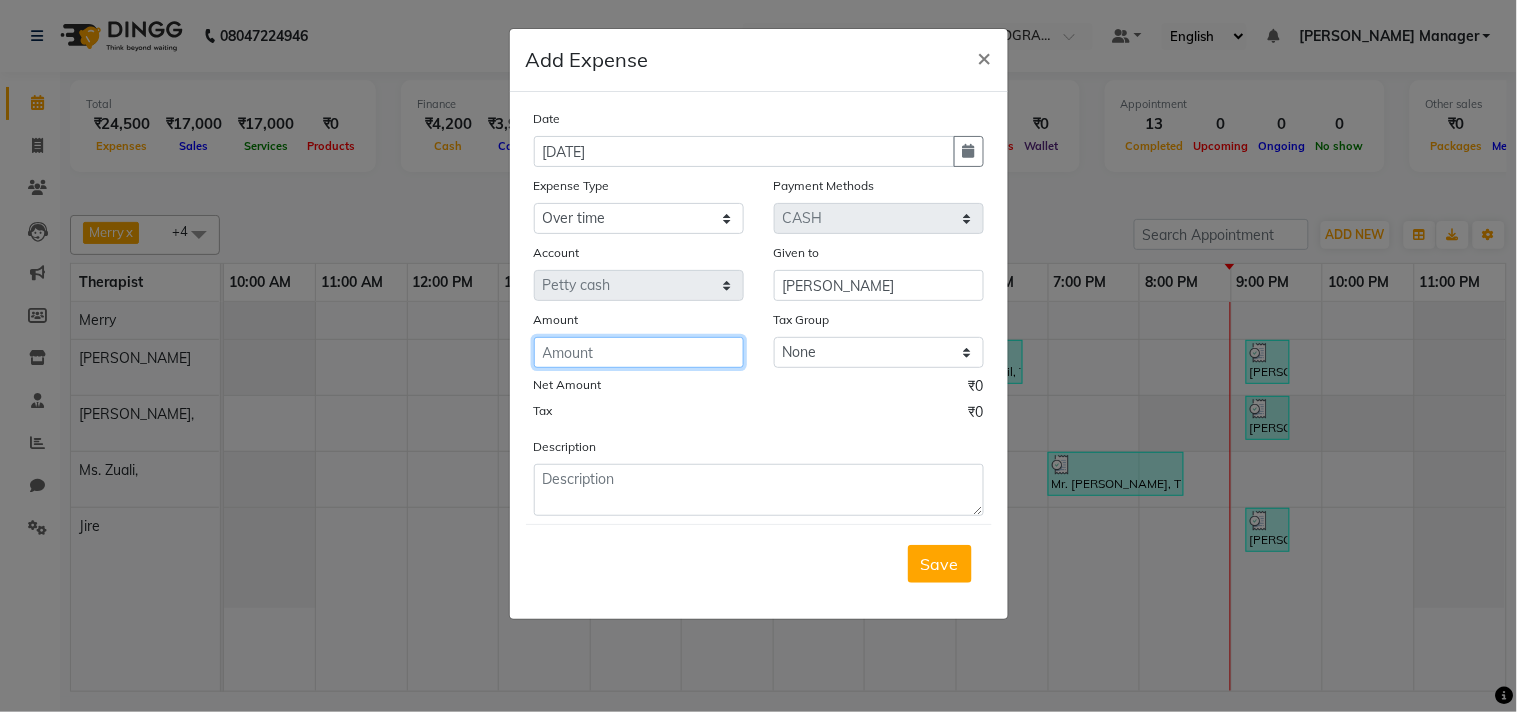 click 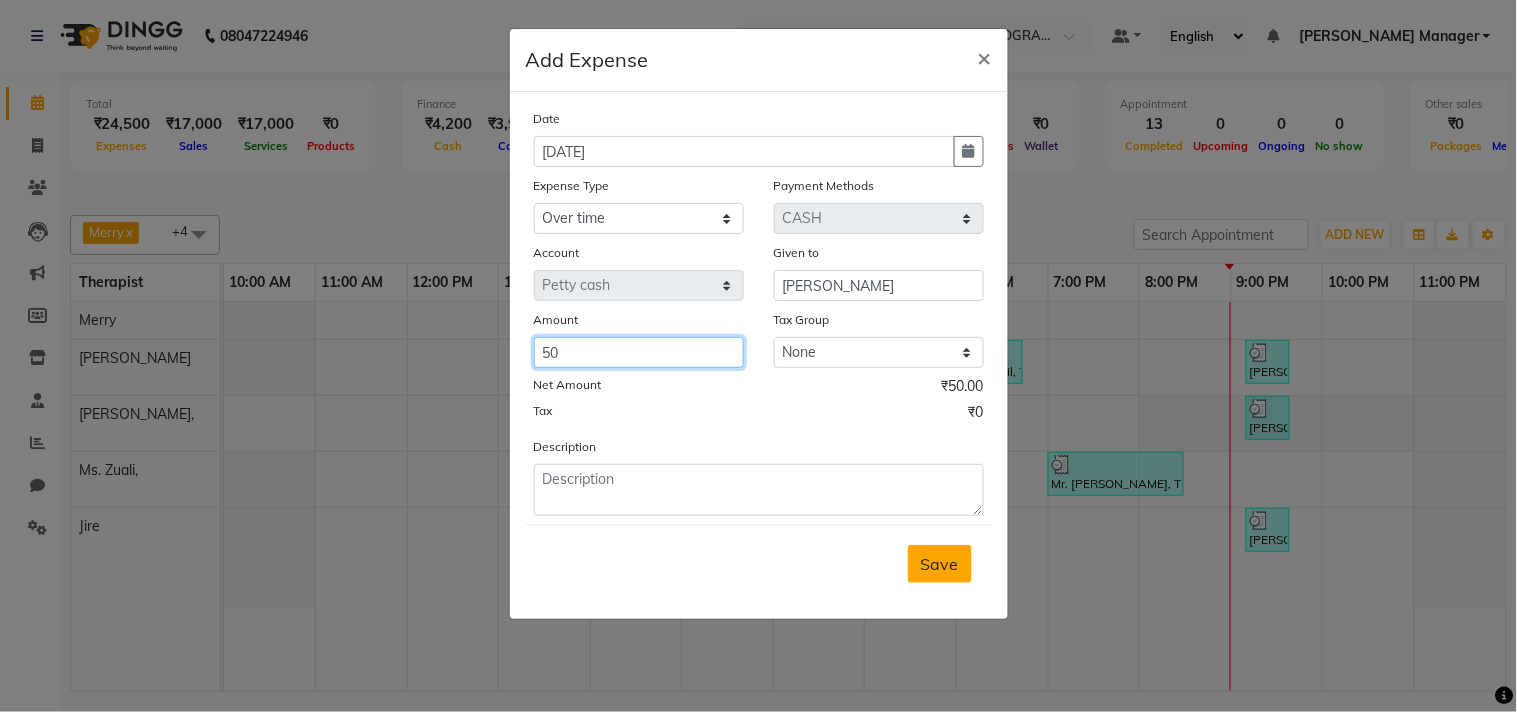 type on "50" 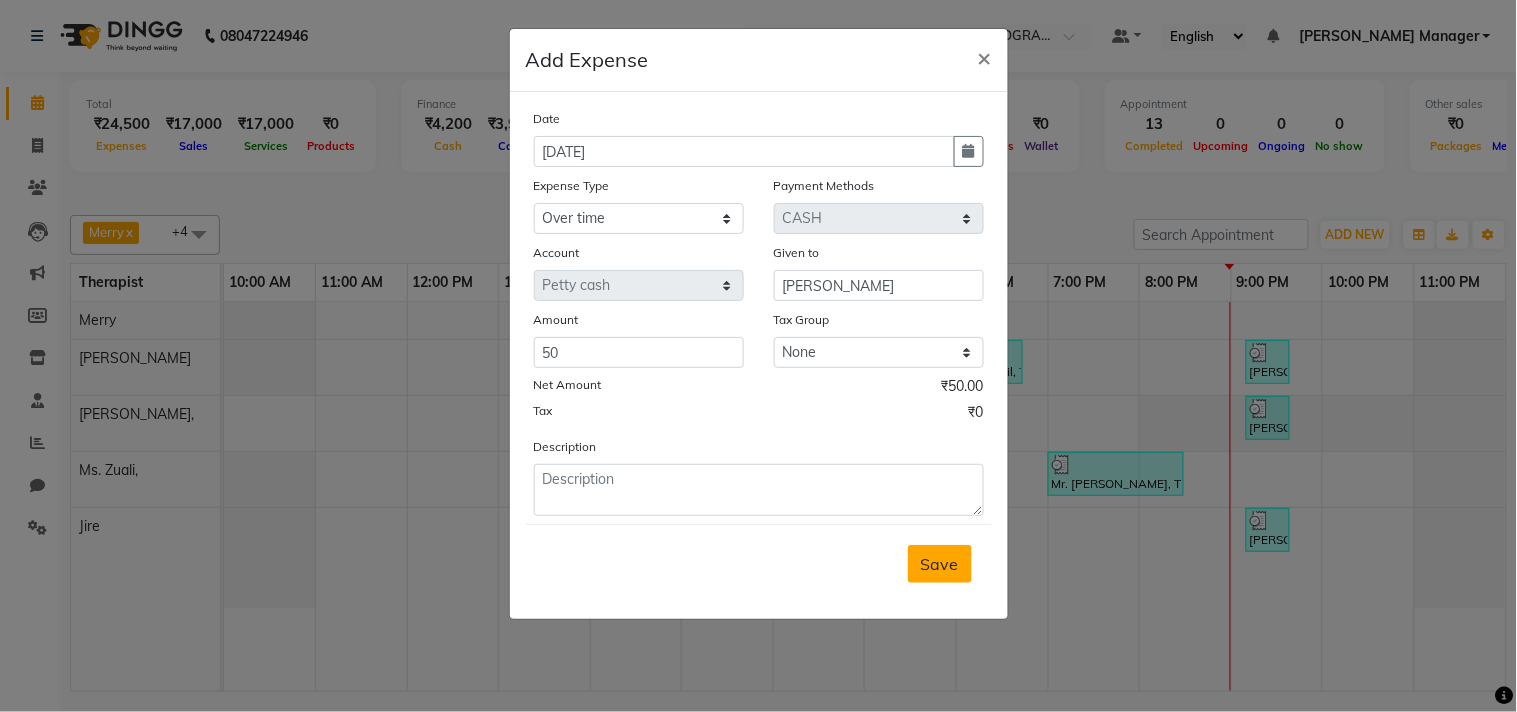 click on "Save" at bounding box center [940, 564] 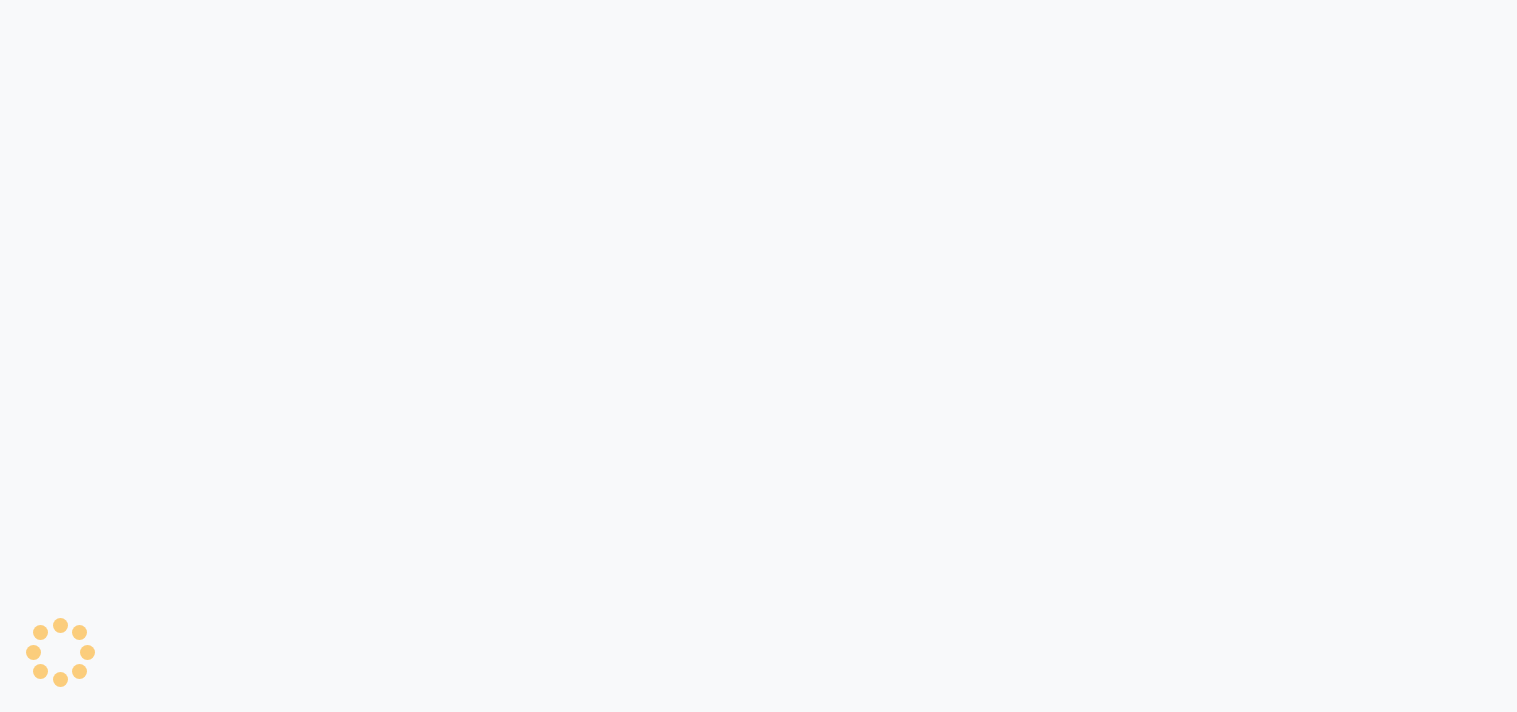 scroll, scrollTop: 0, scrollLeft: 0, axis: both 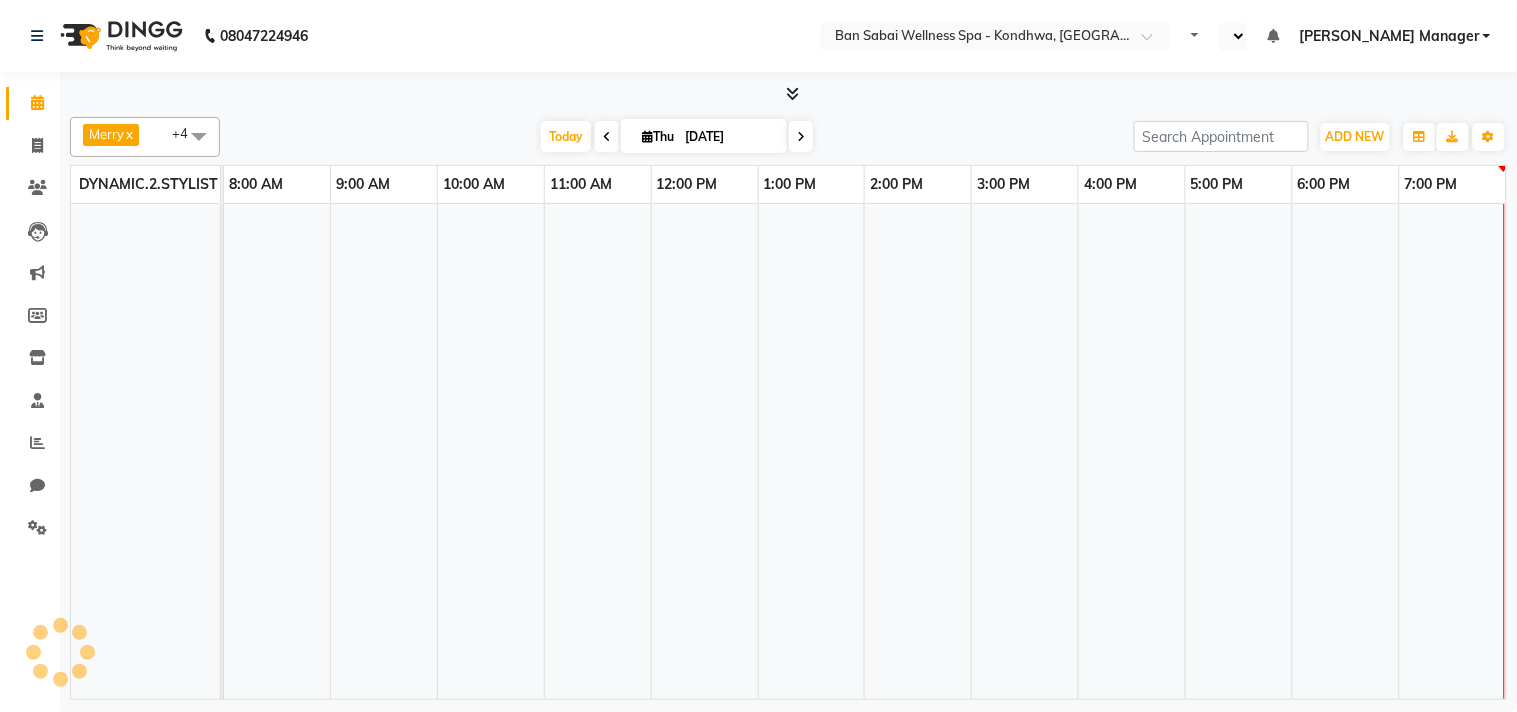 select on "en" 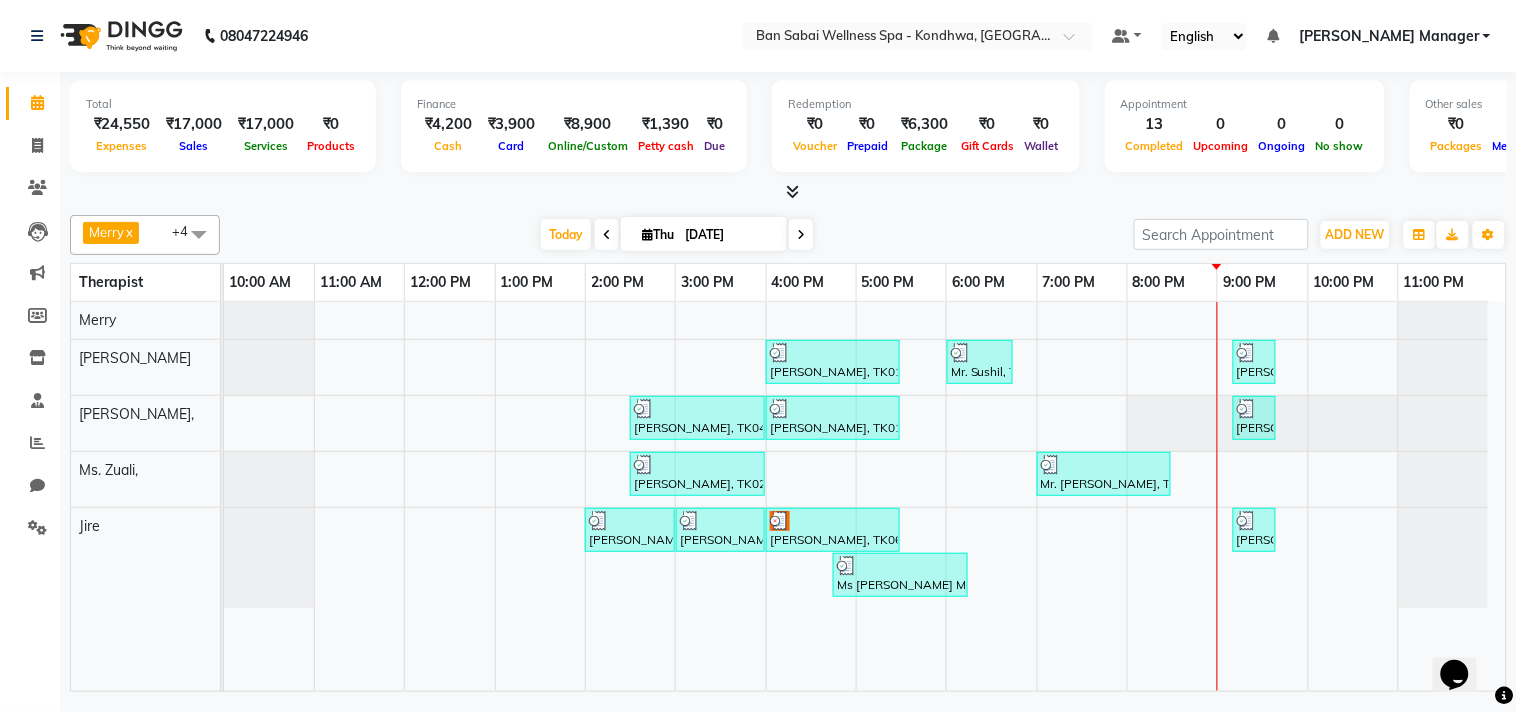 scroll, scrollTop: 0, scrollLeft: 0, axis: both 